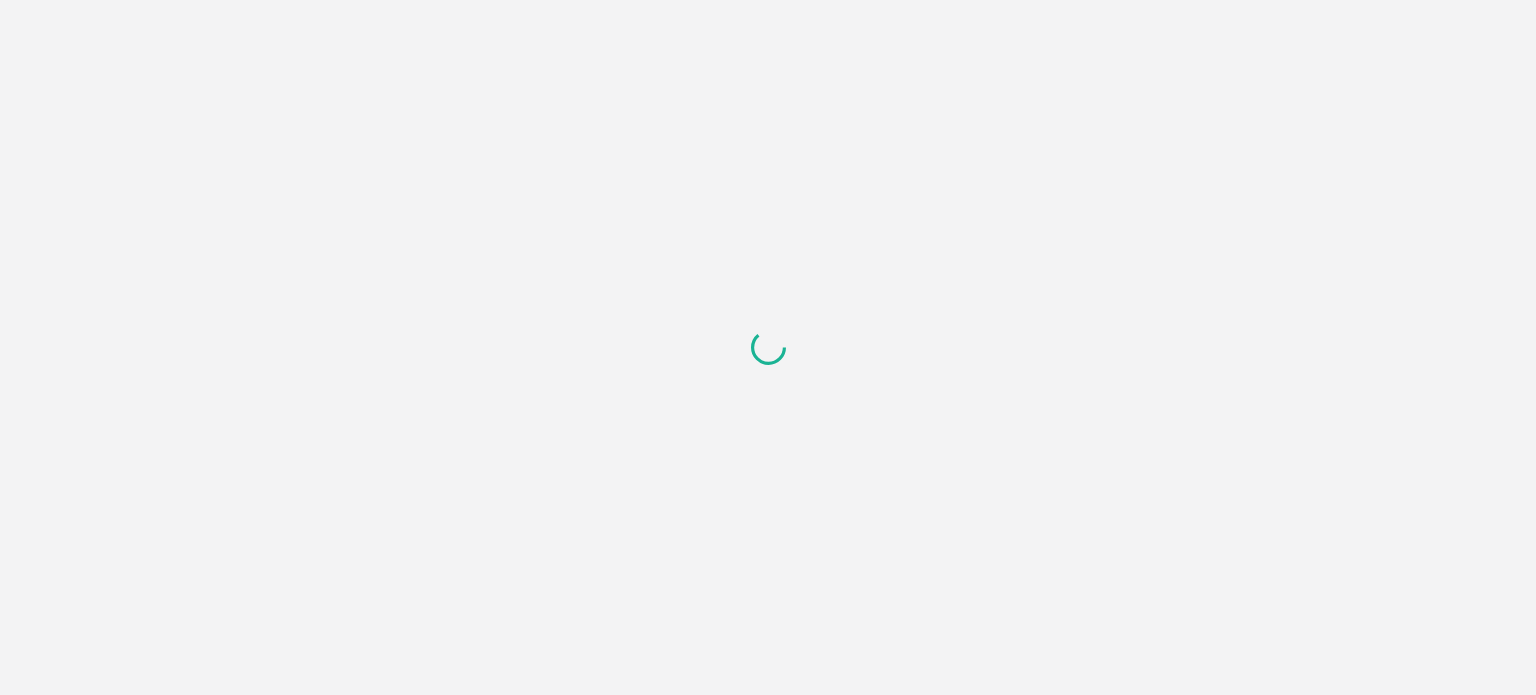 scroll, scrollTop: 0, scrollLeft: 0, axis: both 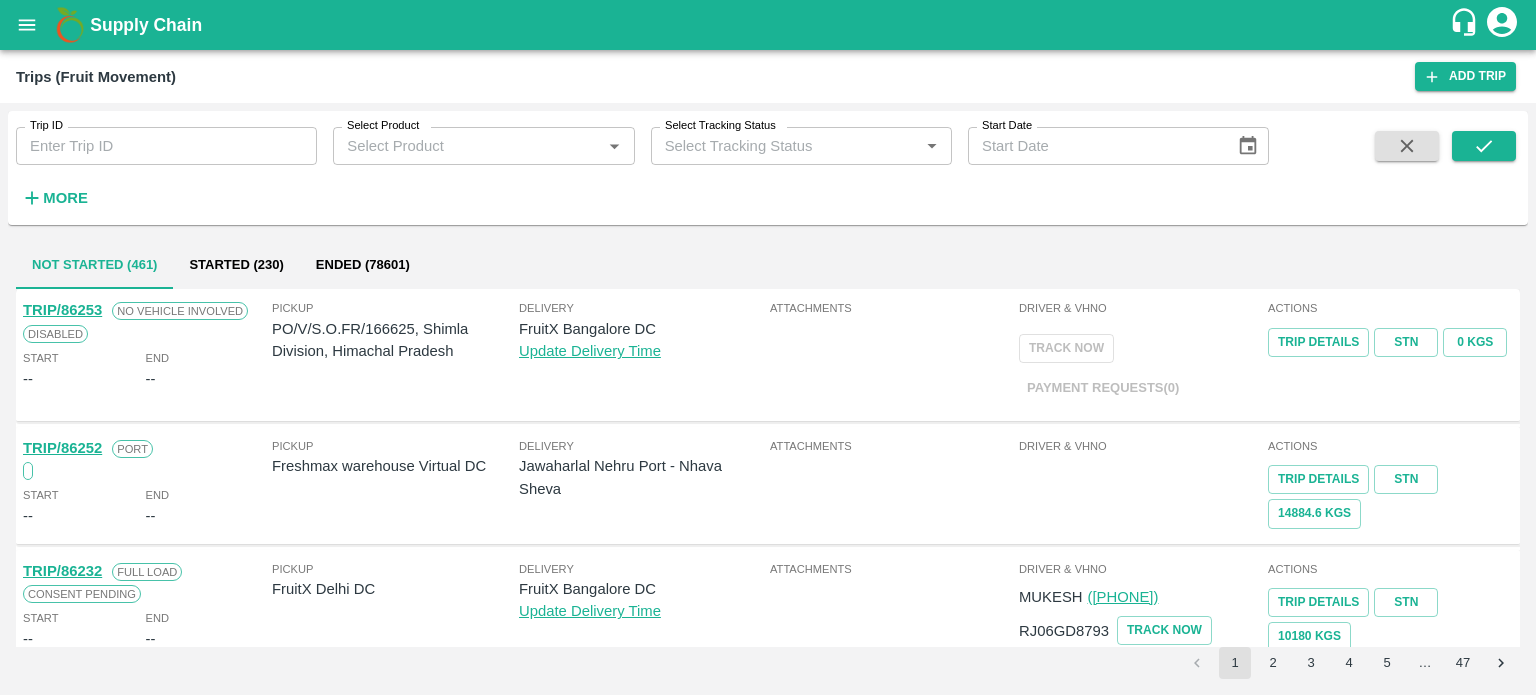 type 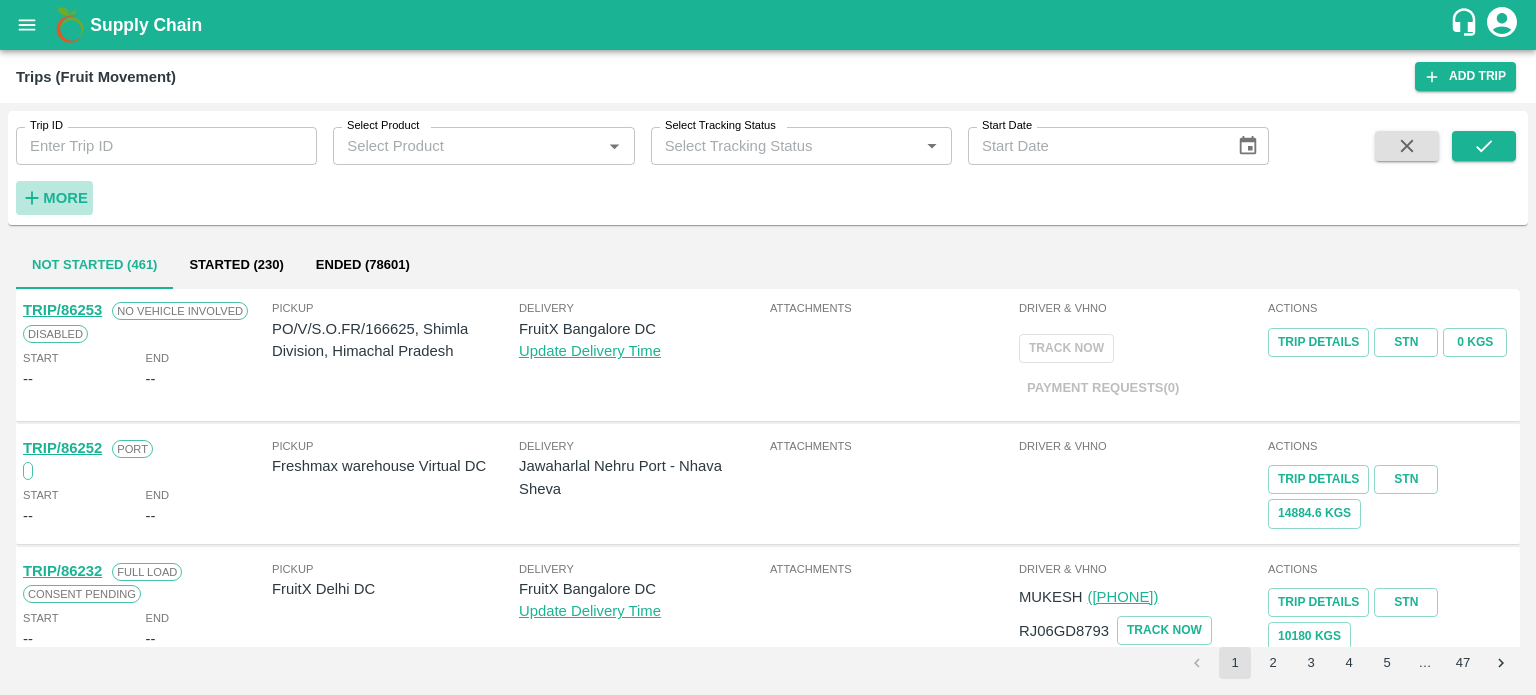 click on "More" at bounding box center [65, 198] 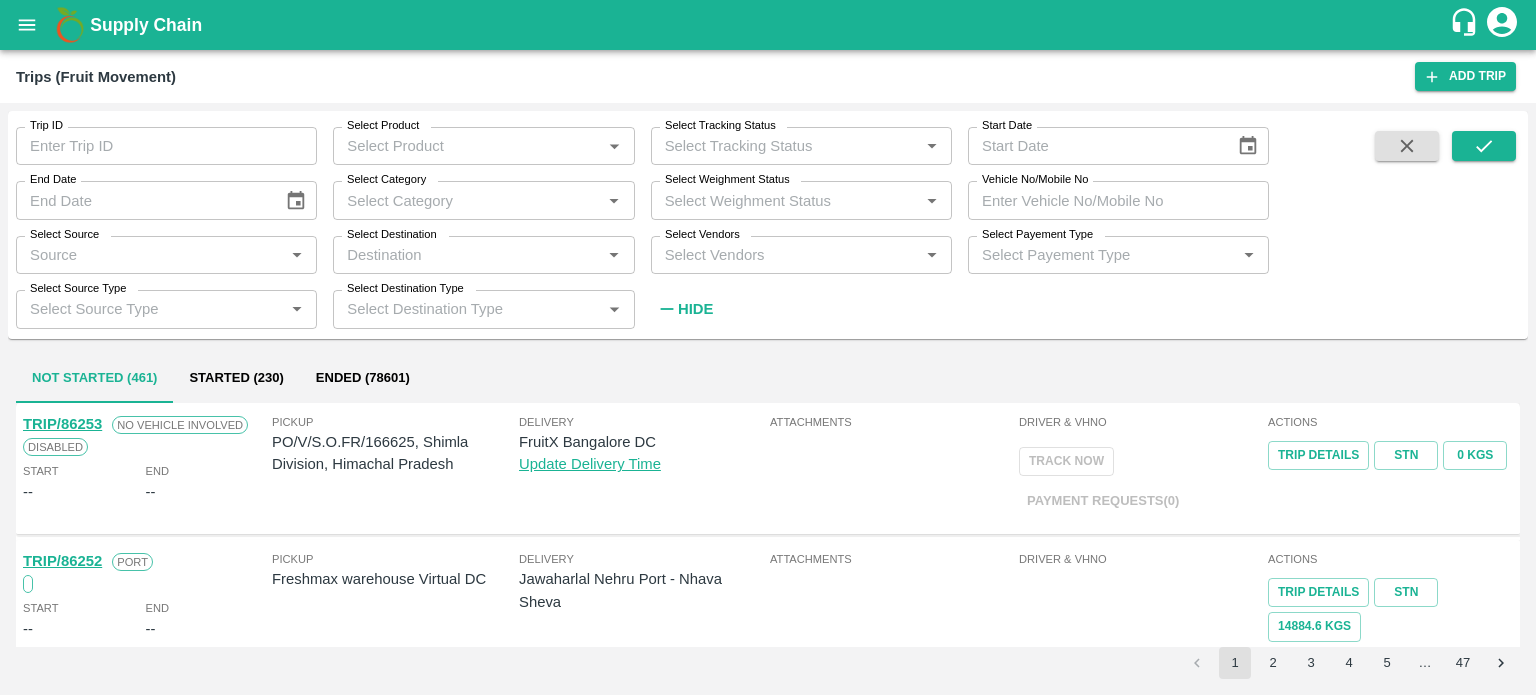 click on "Select Vendors" at bounding box center (785, 255) 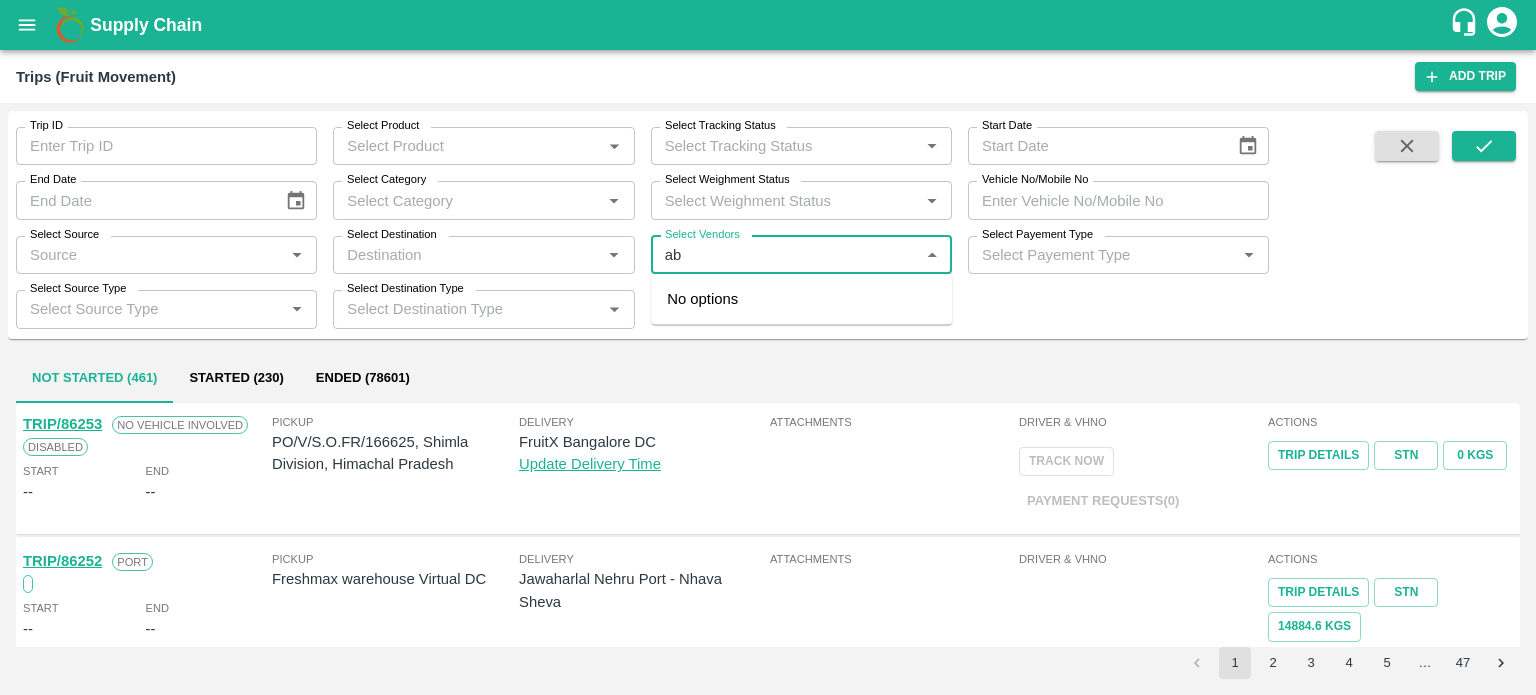 type on "b" 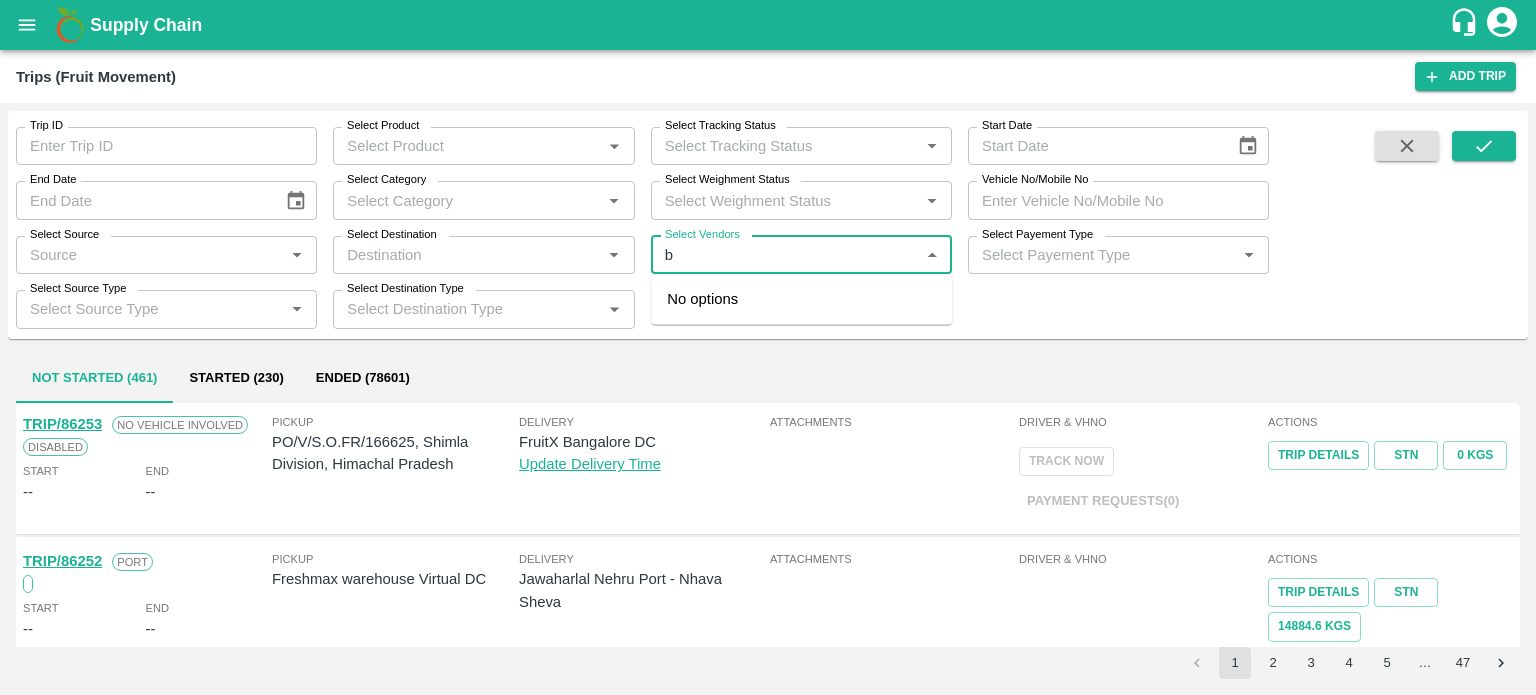 click on "Select Vendors" at bounding box center [785, 255] 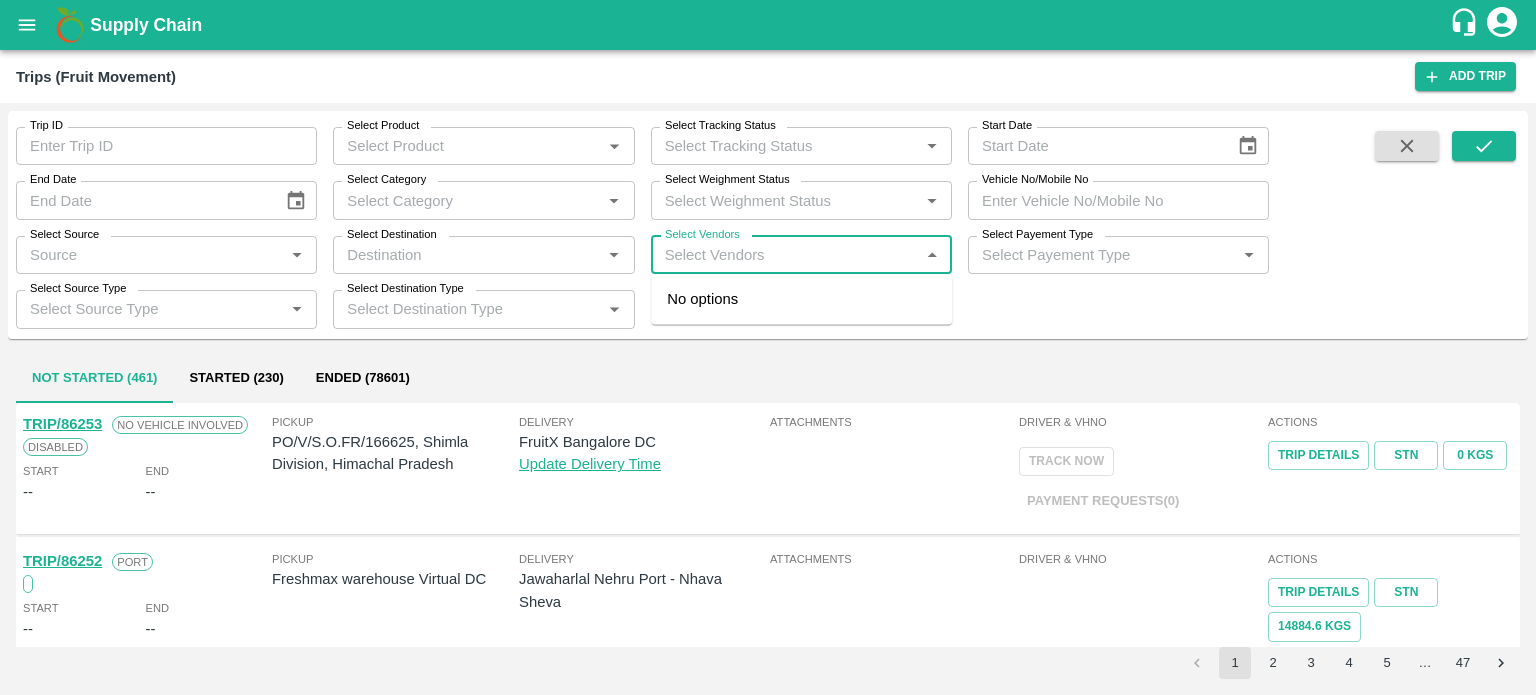 click on "Select Vendors" at bounding box center [785, 255] 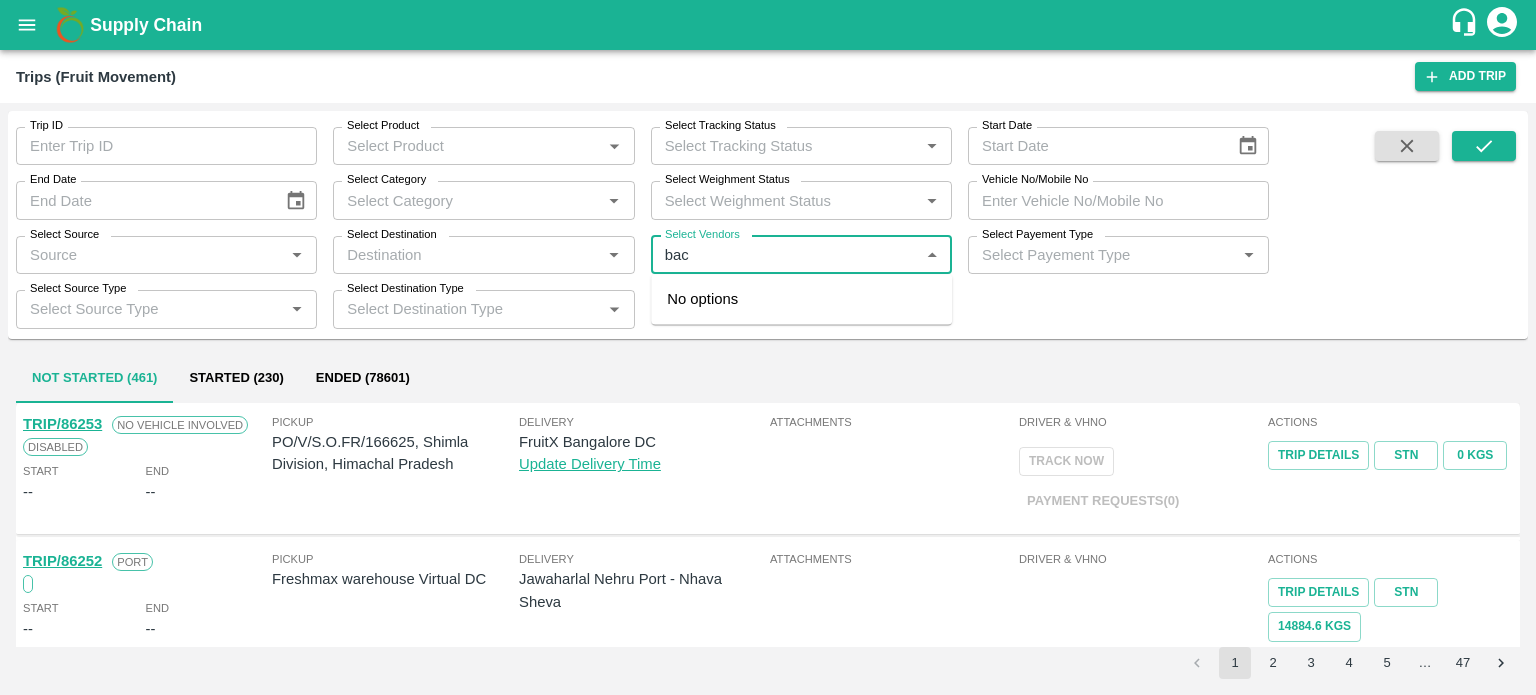 type on "bacc" 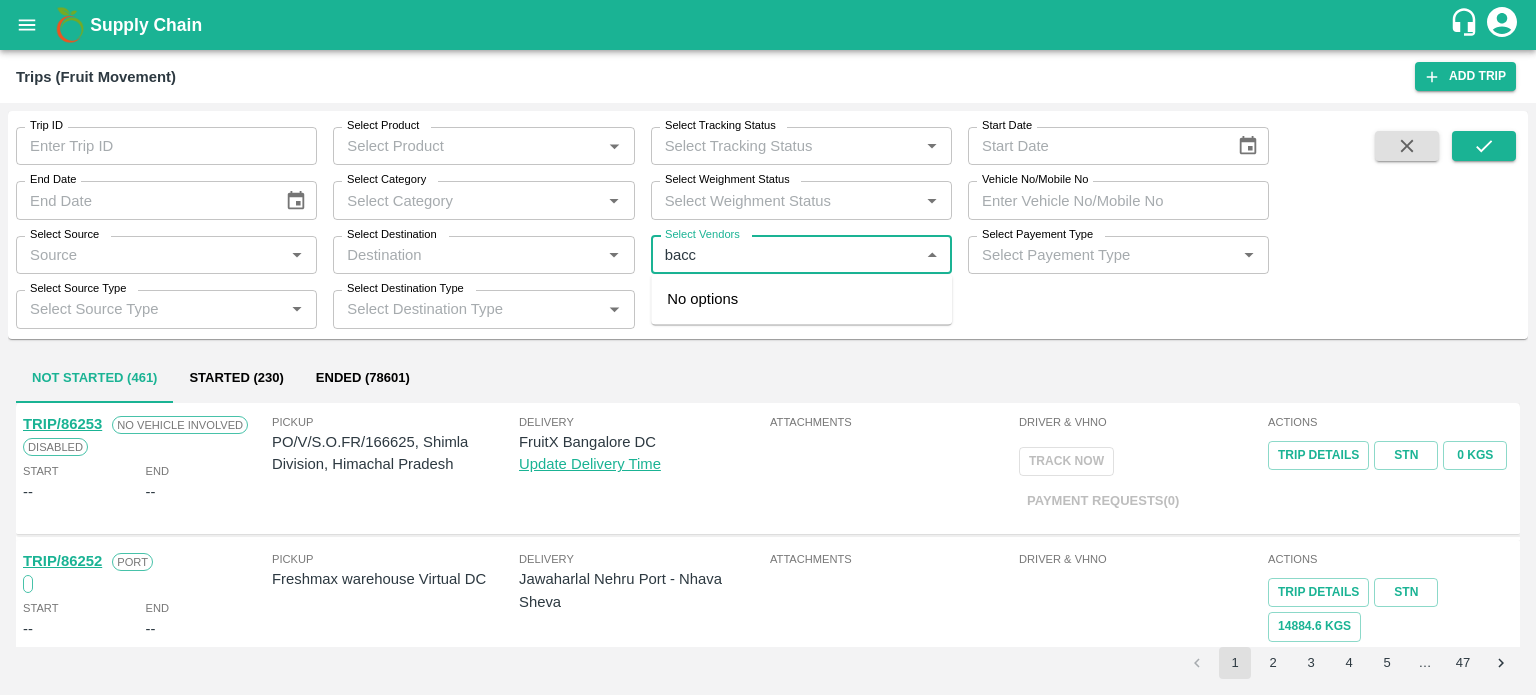 type 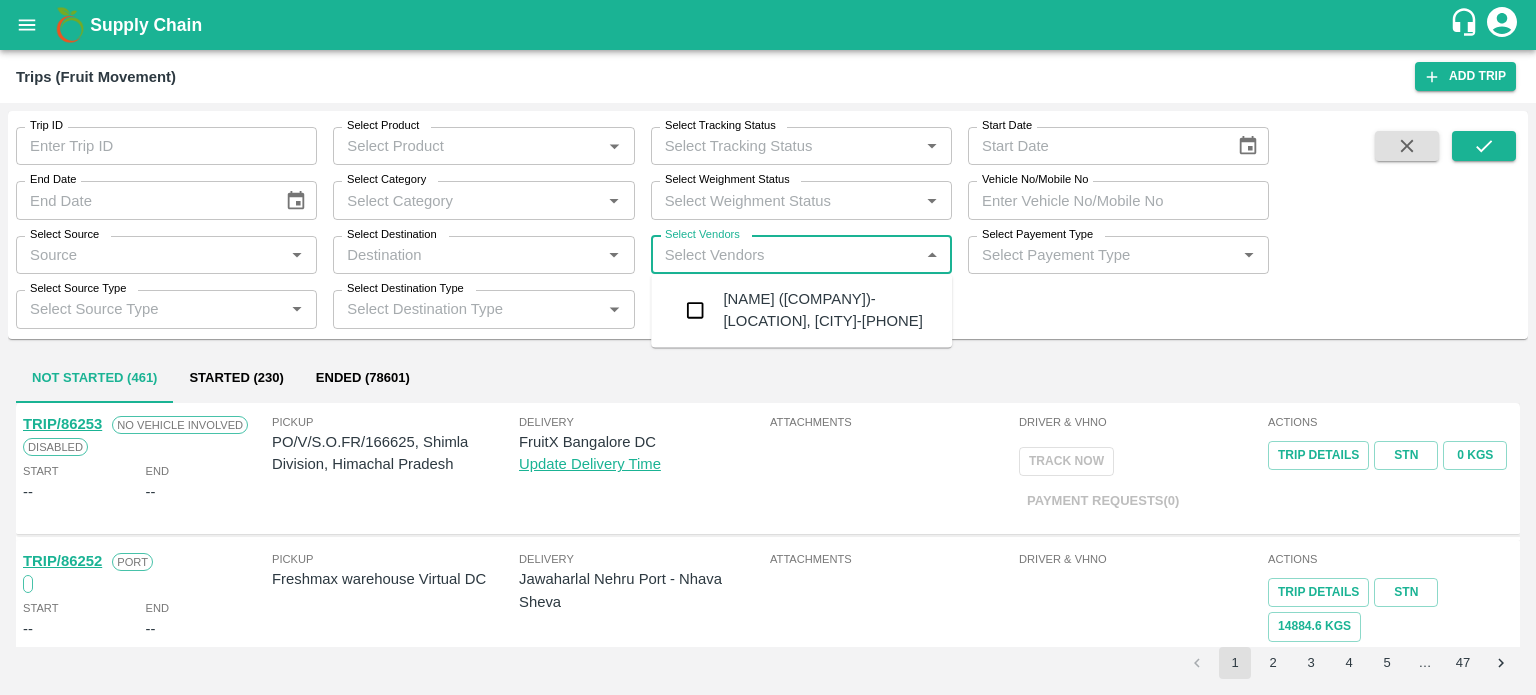 click on "Bacchan Lal (Bajrangbali Transport)-Girdharpura, Bhilwara-8209482340" at bounding box center [829, 310] 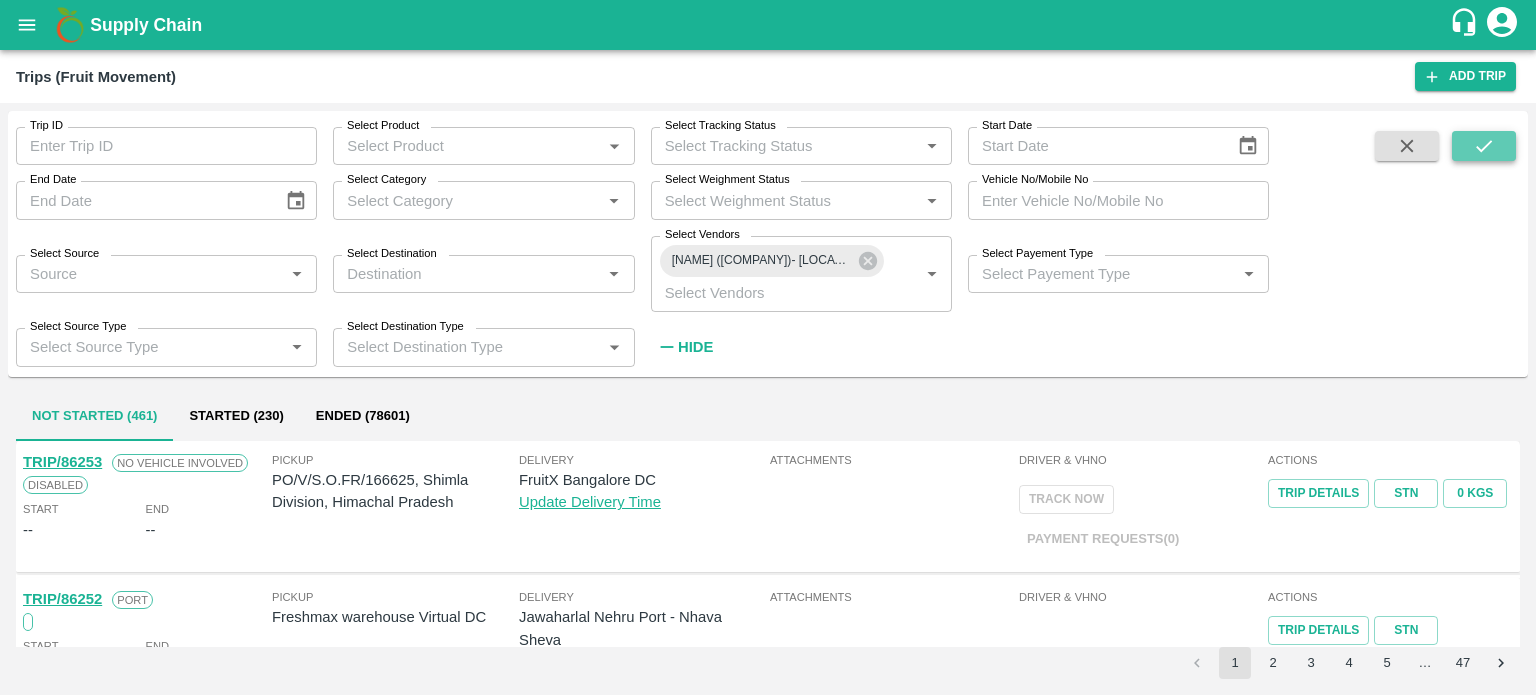 click at bounding box center (1484, 146) 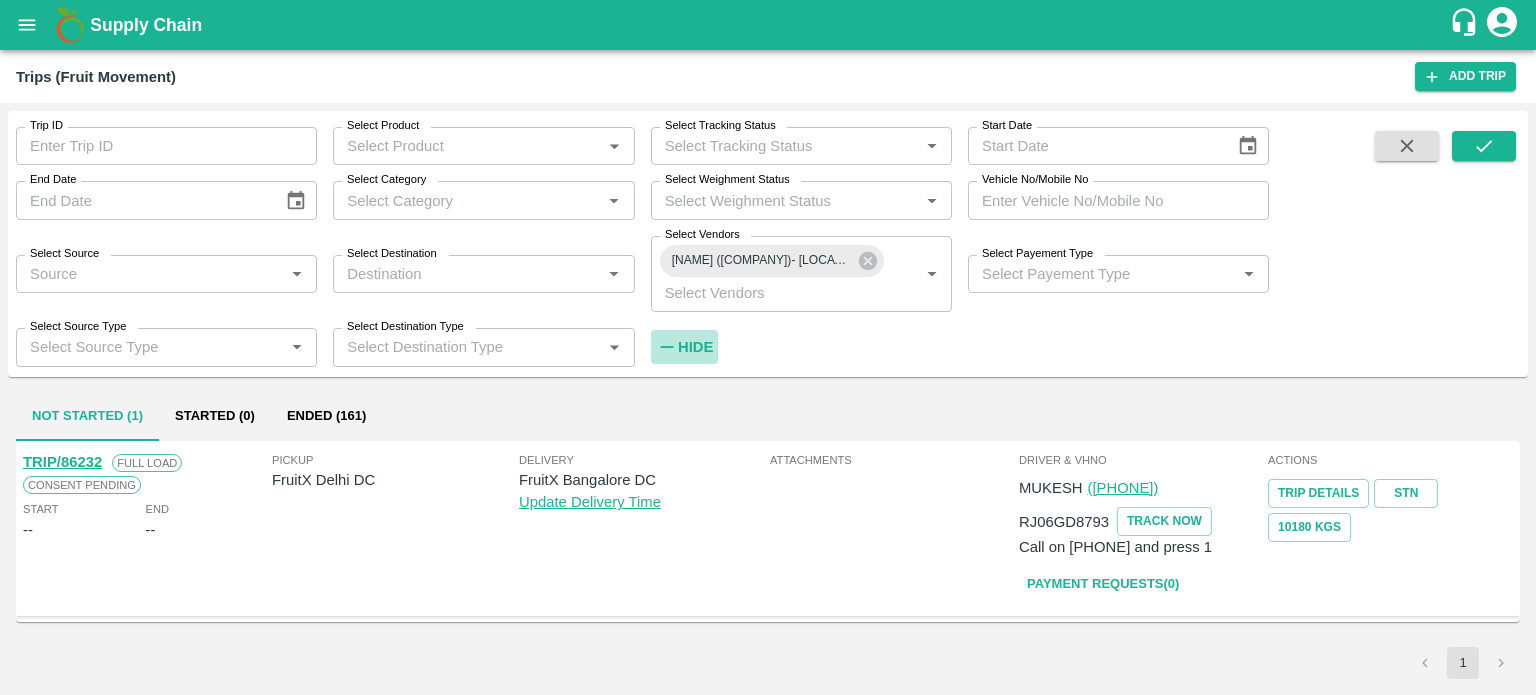 click on "Hide" at bounding box center (695, 347) 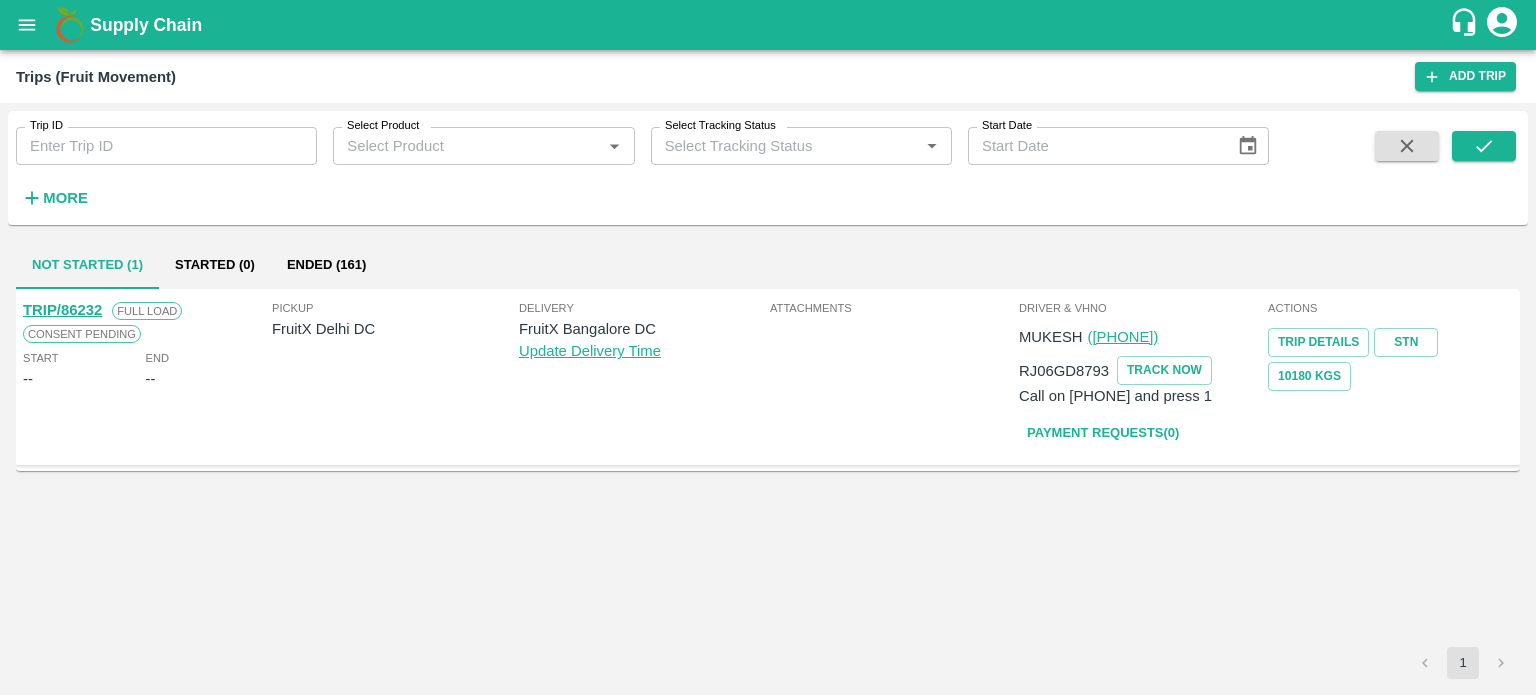 click on "Payment Requests( 0 )" at bounding box center (1103, 433) 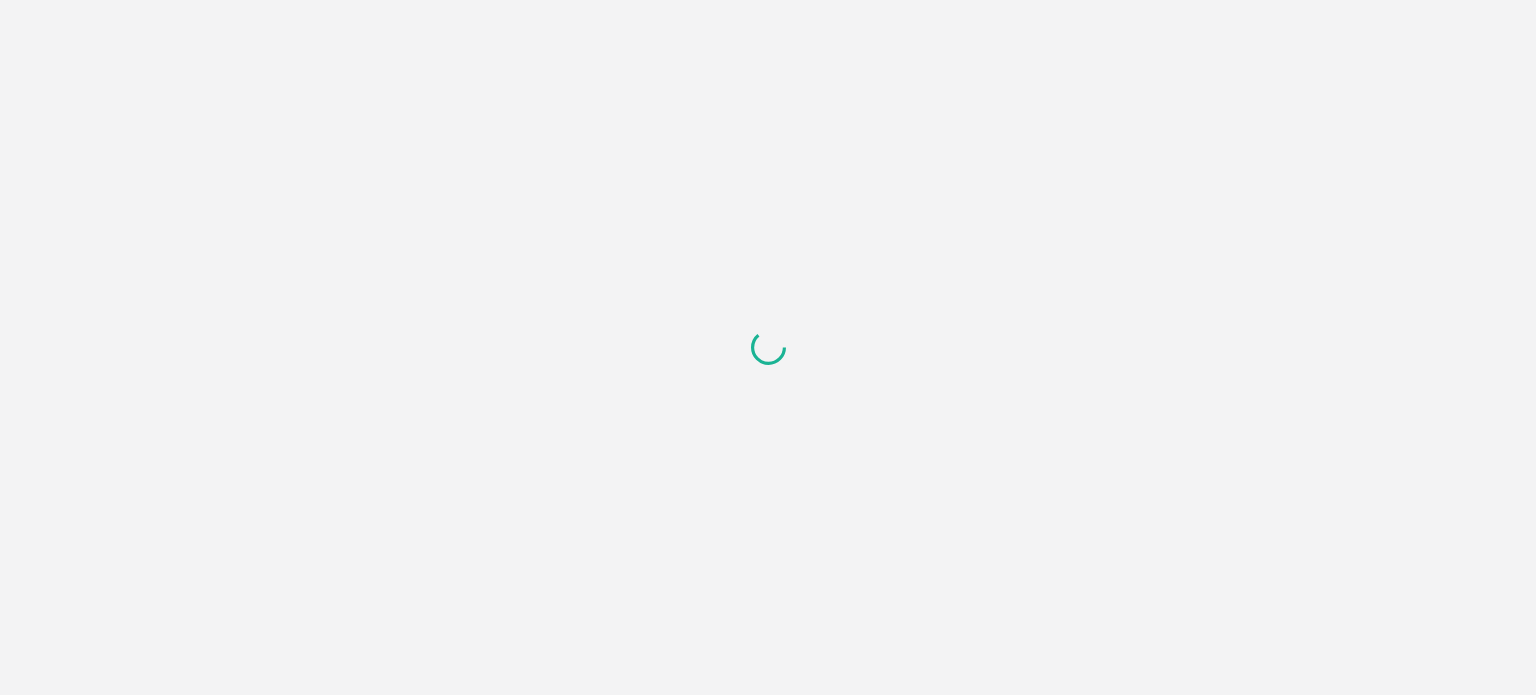 scroll, scrollTop: 0, scrollLeft: 0, axis: both 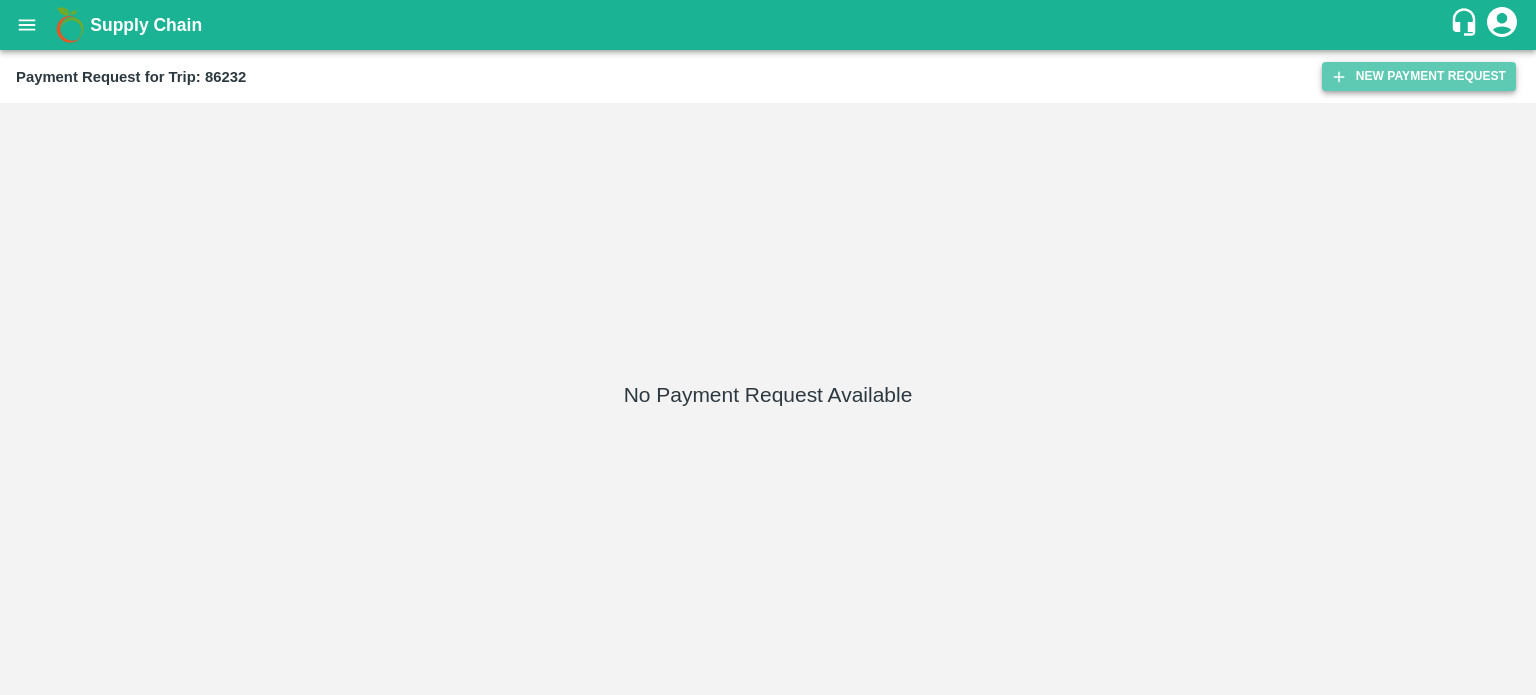 click on "New Payment Request" at bounding box center [1419, 76] 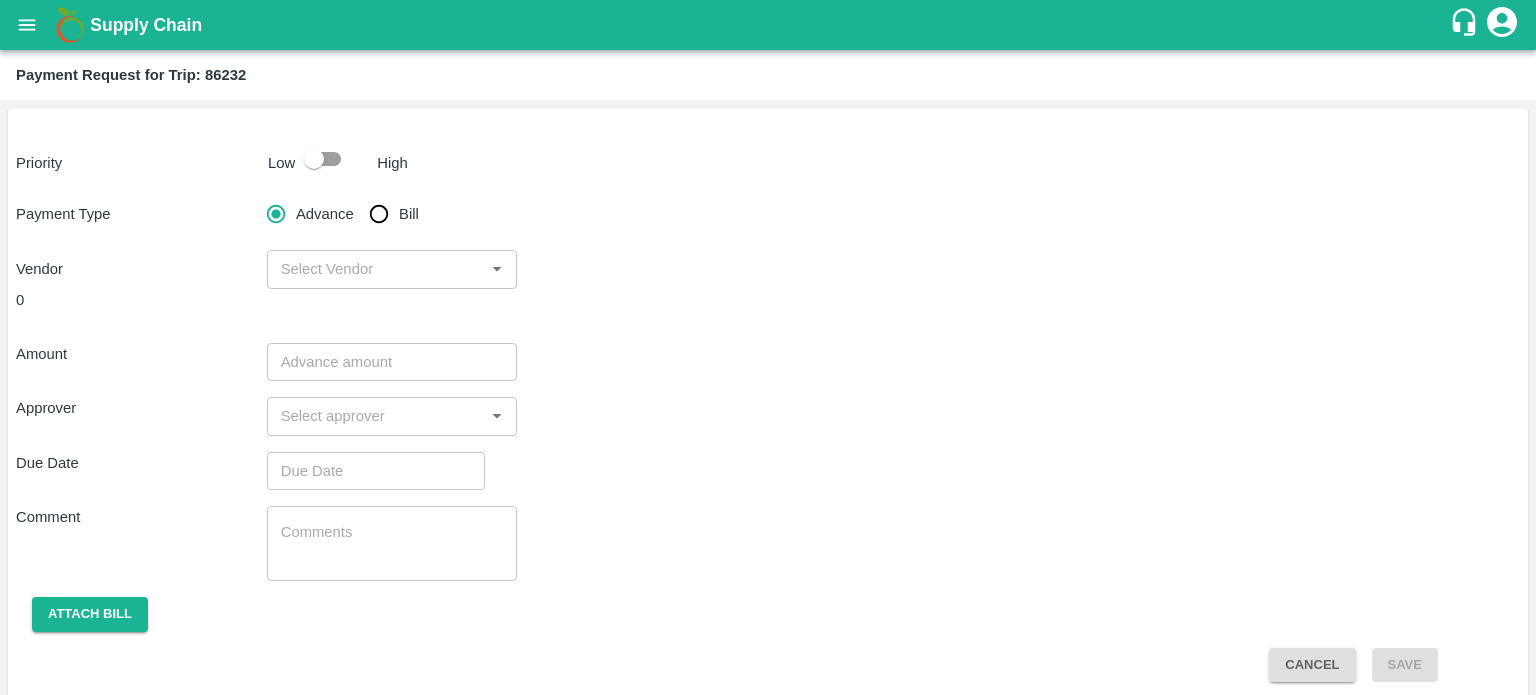 click at bounding box center [314, 159] 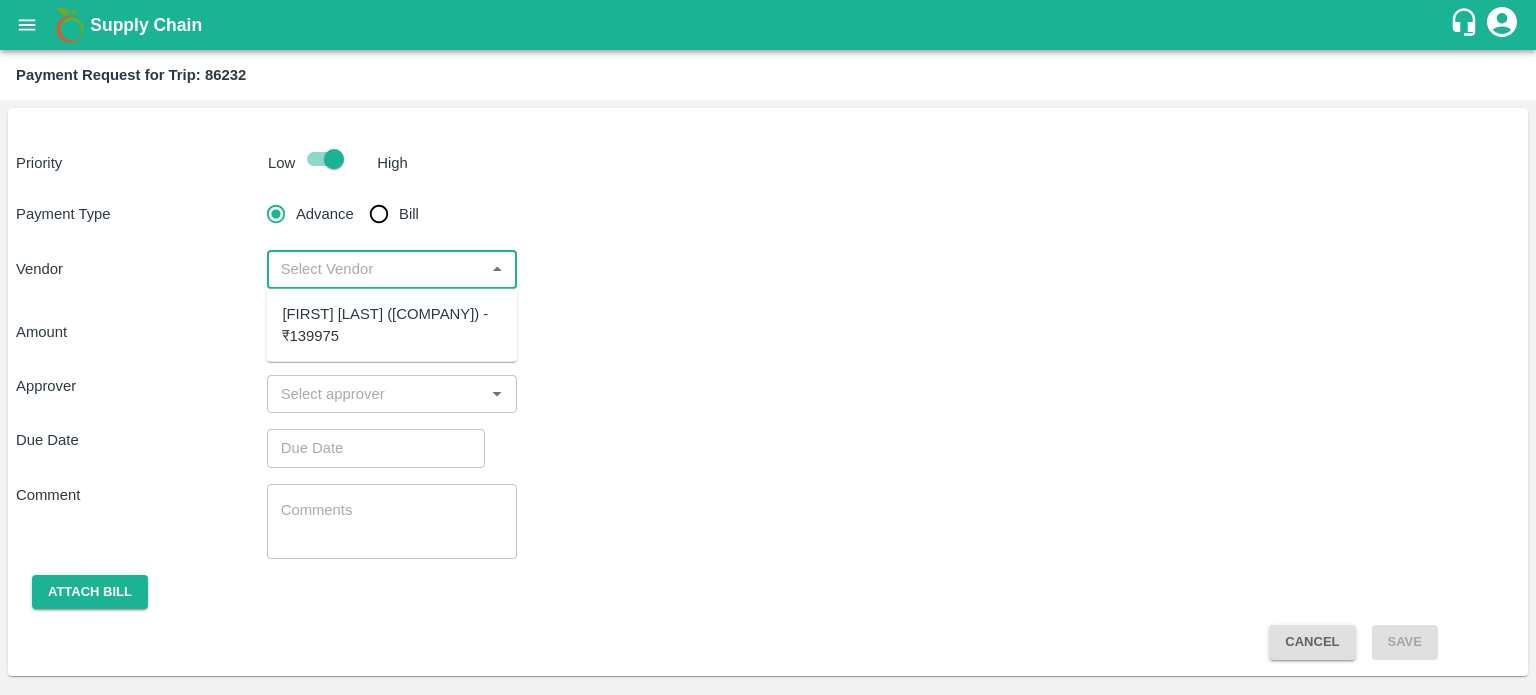click at bounding box center [376, 269] 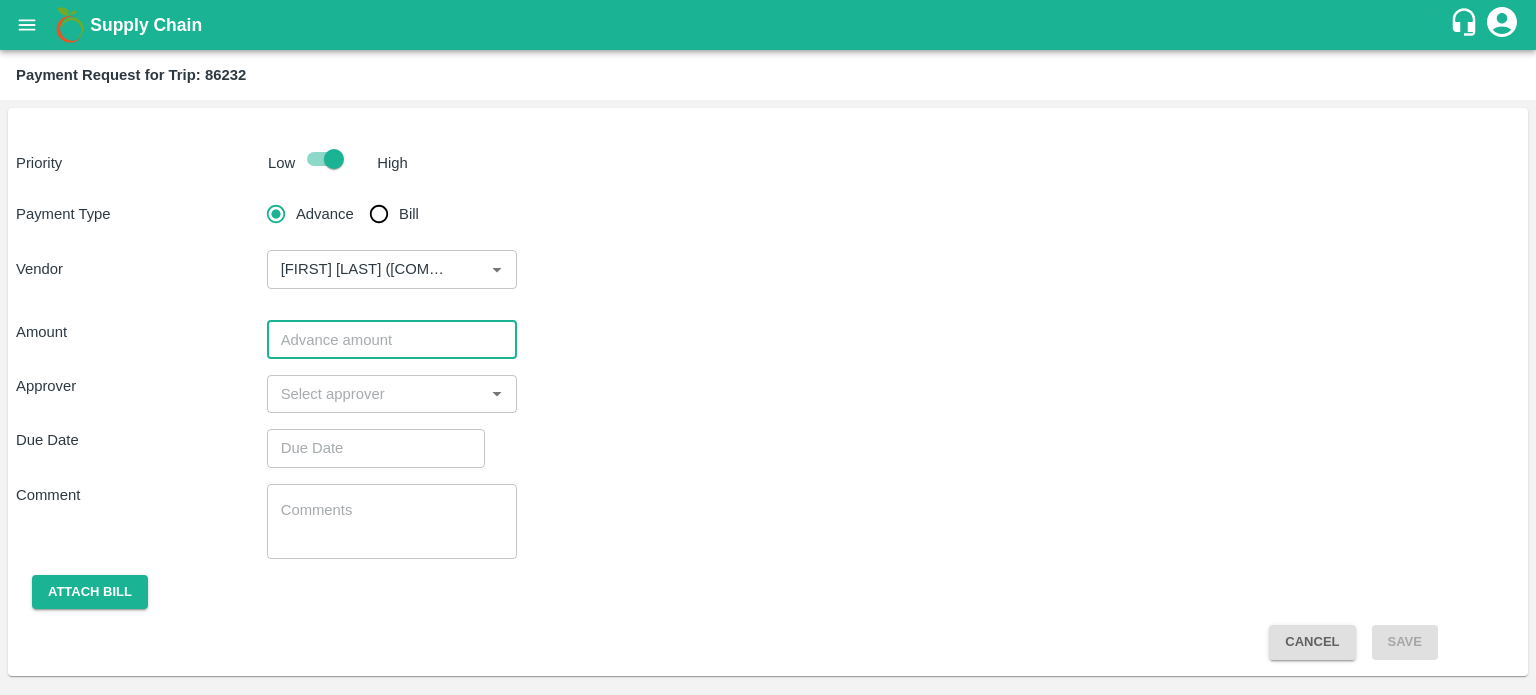 click at bounding box center [392, 340] 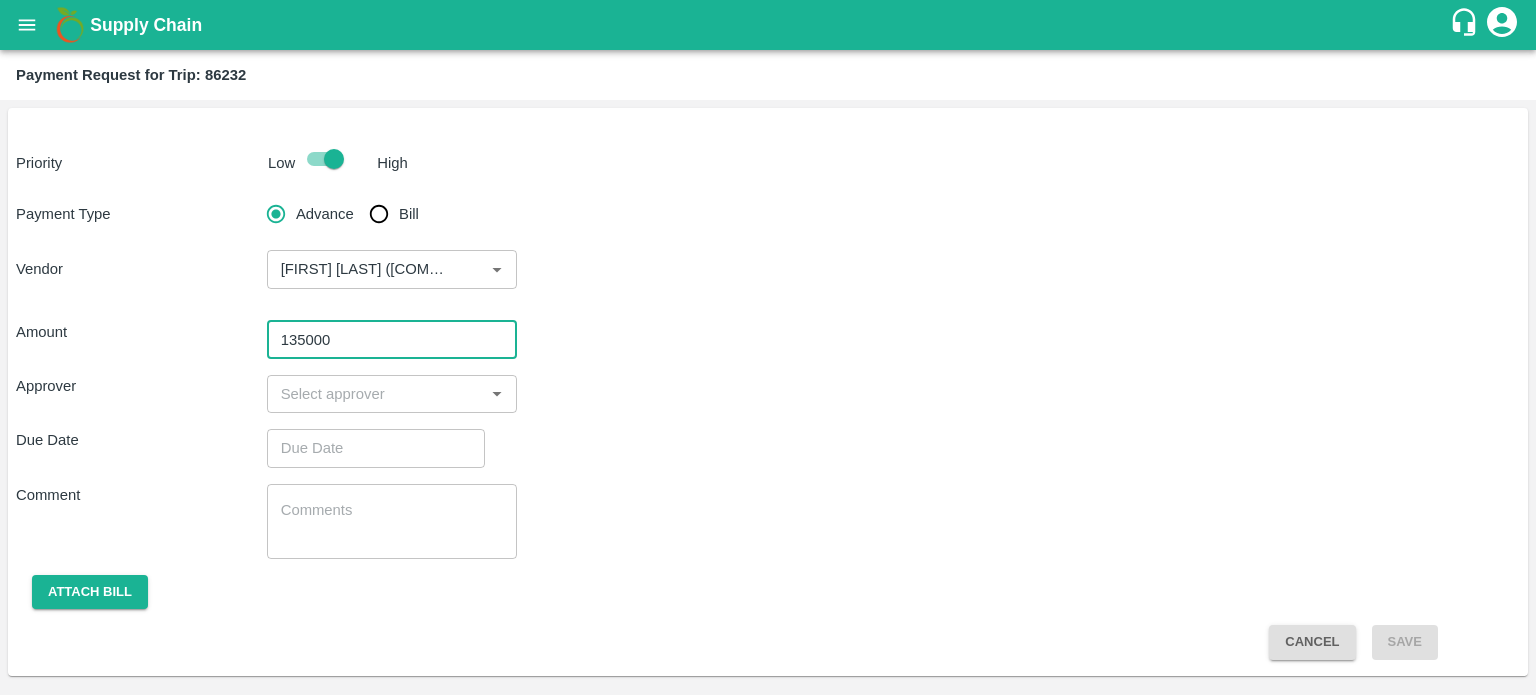 type on "135000" 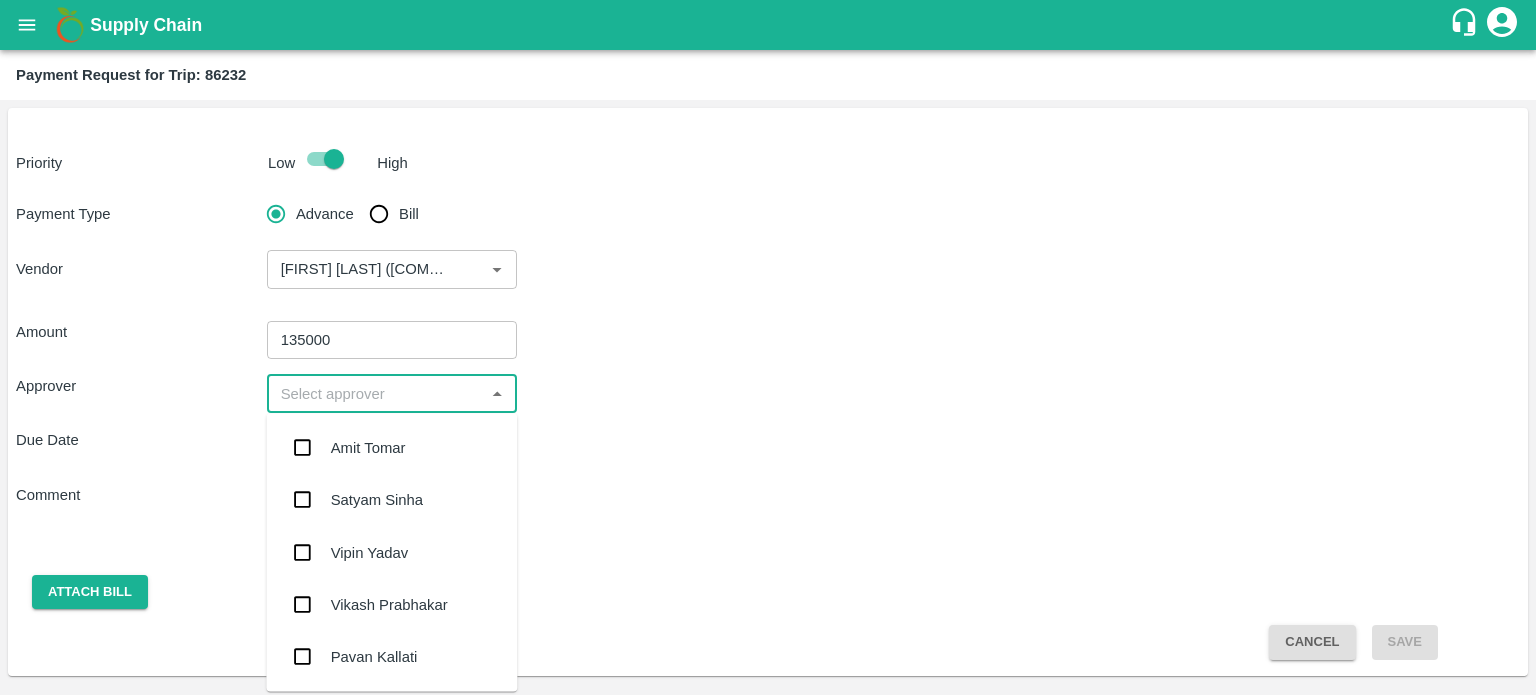 click at bounding box center (376, 394) 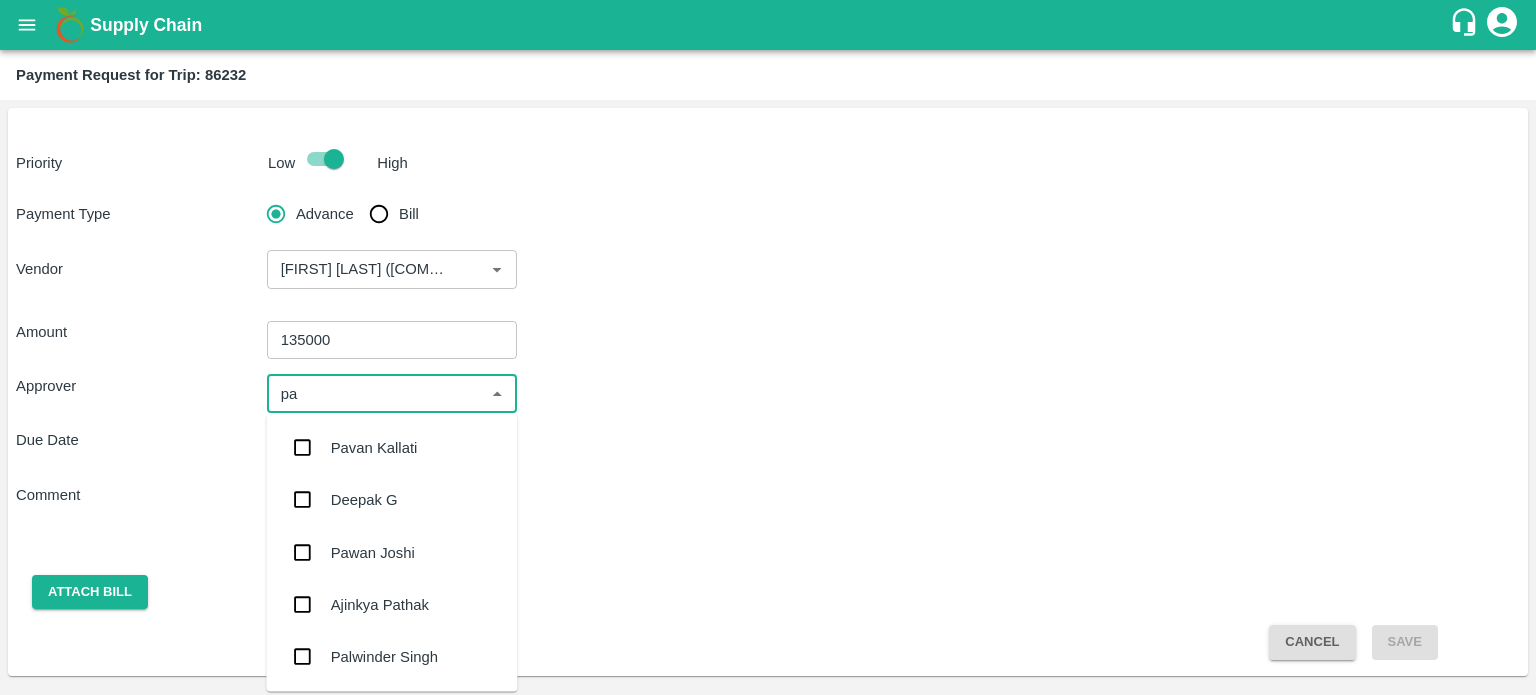 type on "pal" 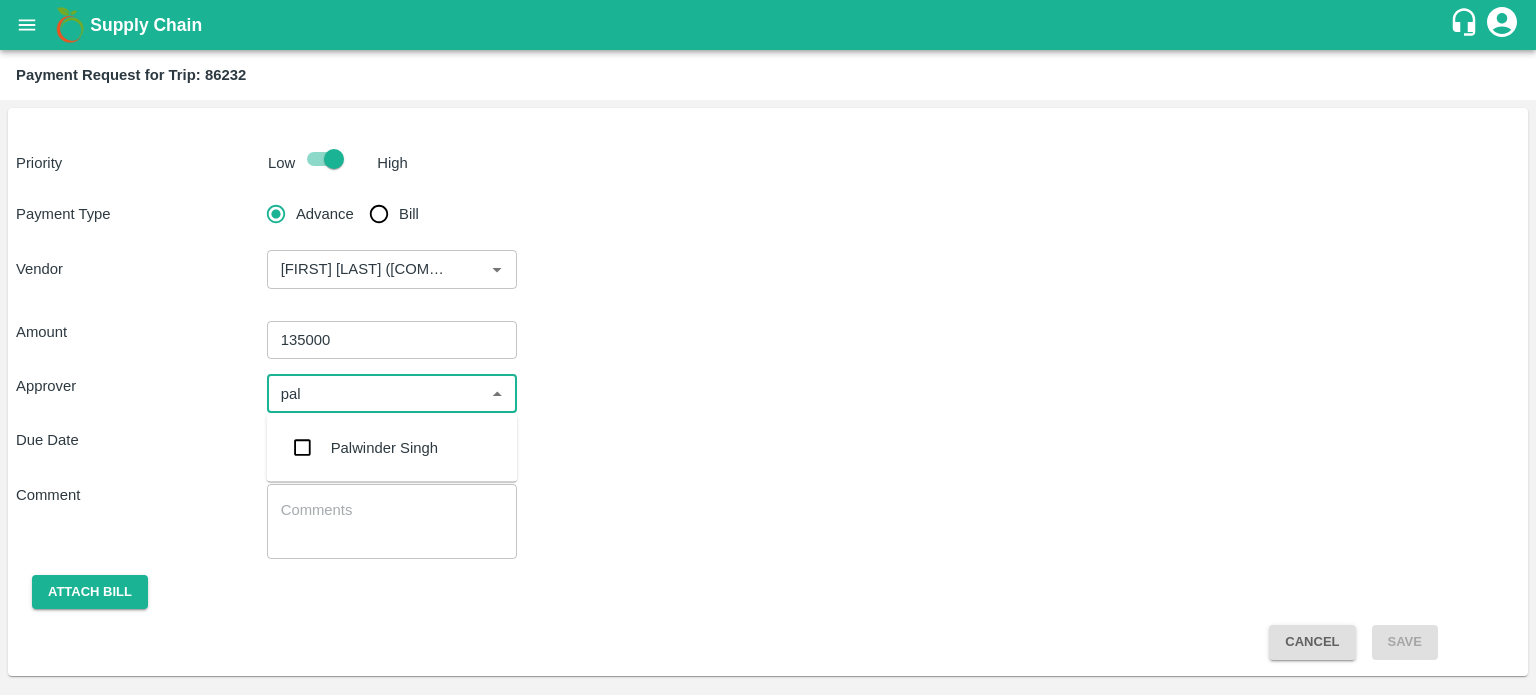 click on "Palwinder Singh" at bounding box center (384, 448) 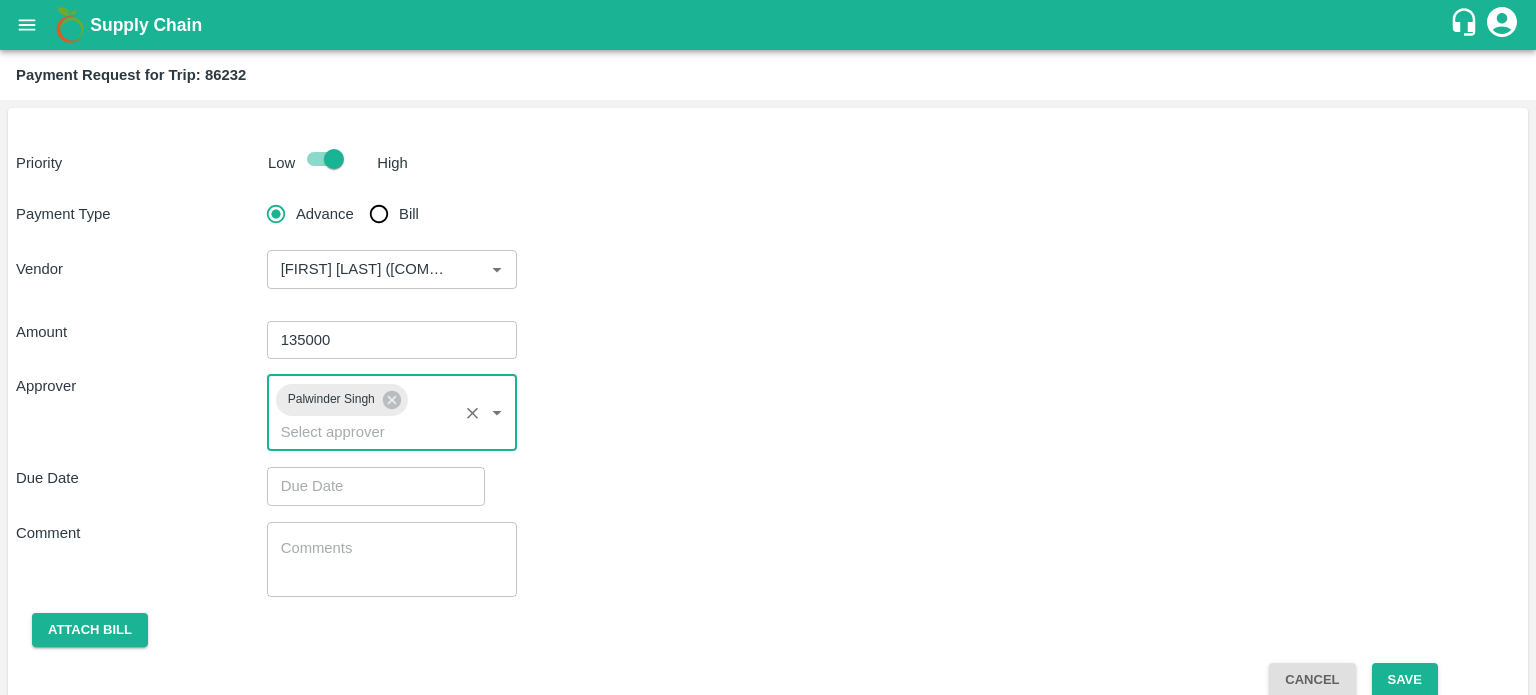 scroll, scrollTop: 27, scrollLeft: 0, axis: vertical 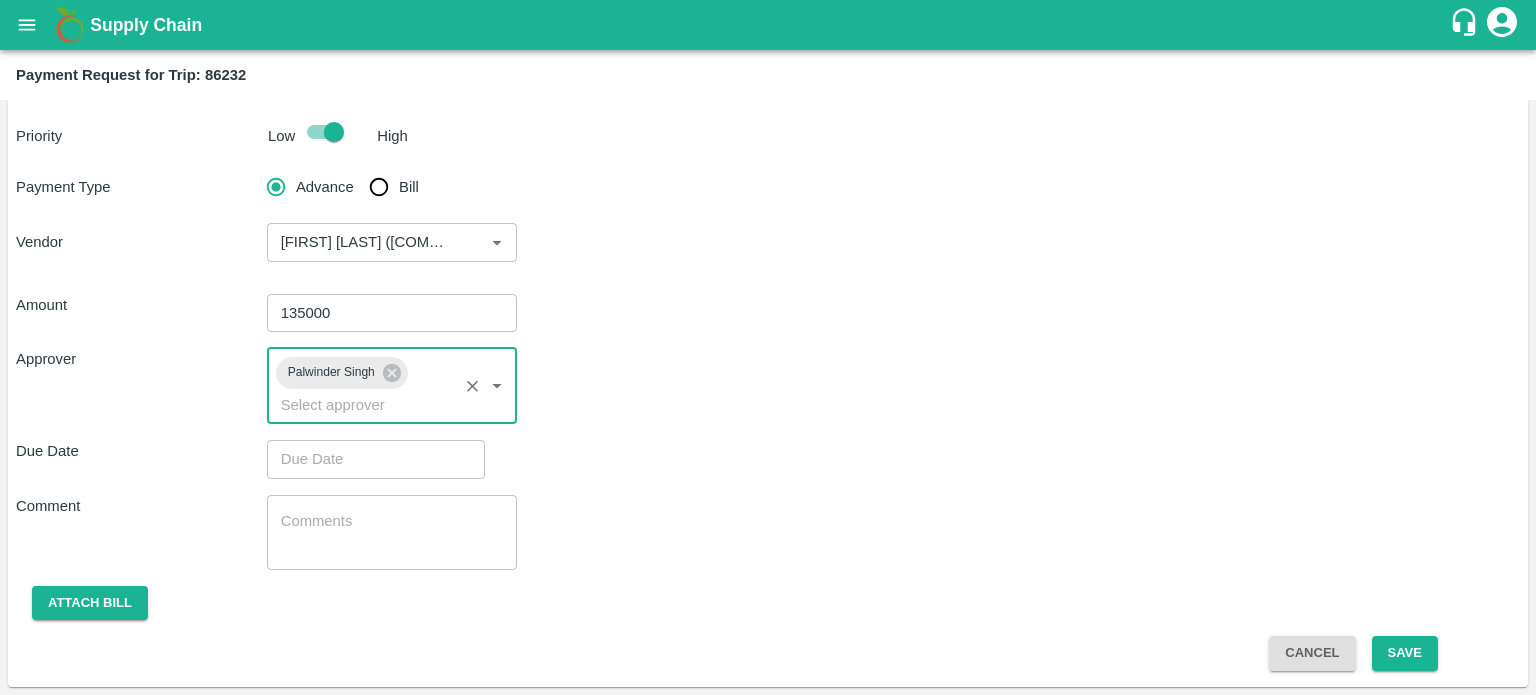 type on "DD/MM/YYYY hh:mm aa" 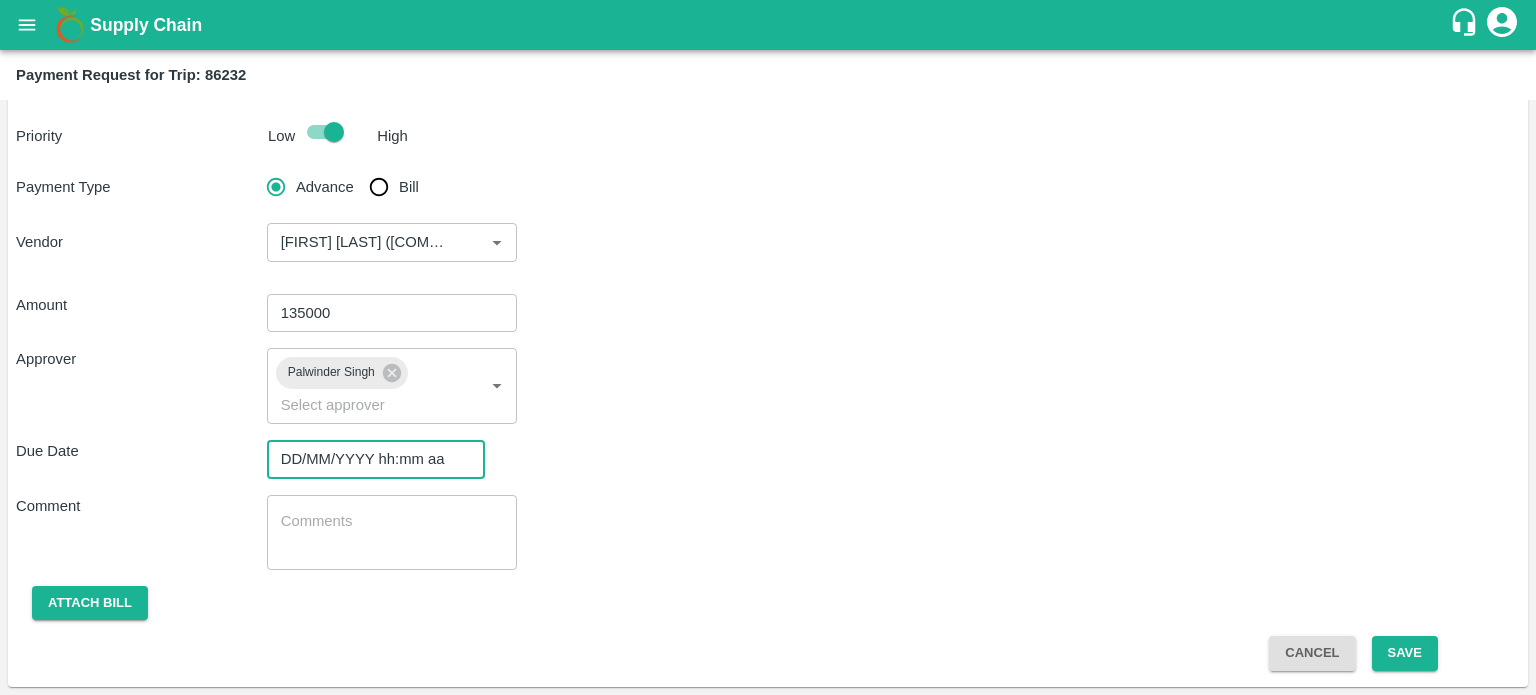click on "DD/MM/YYYY hh:mm aa" at bounding box center [369, 459] 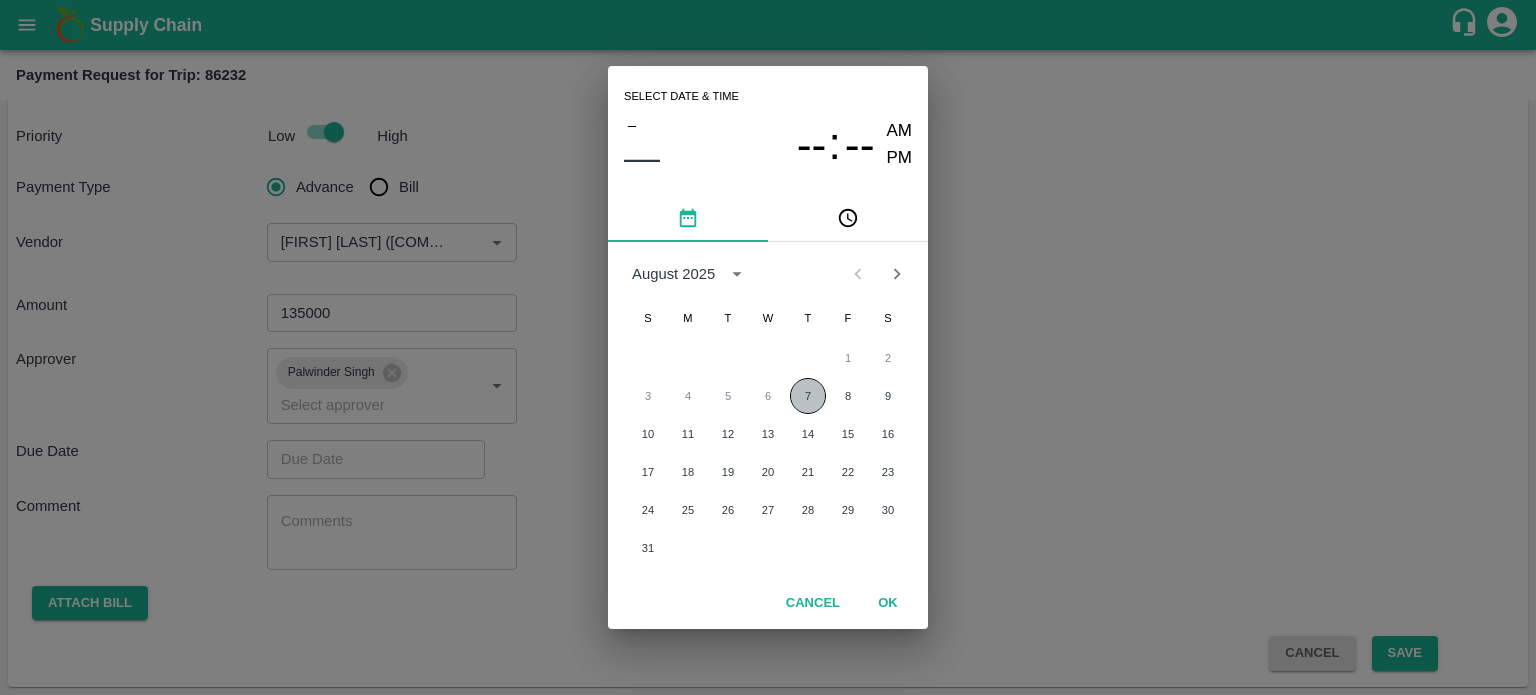 click on "7" at bounding box center [808, 396] 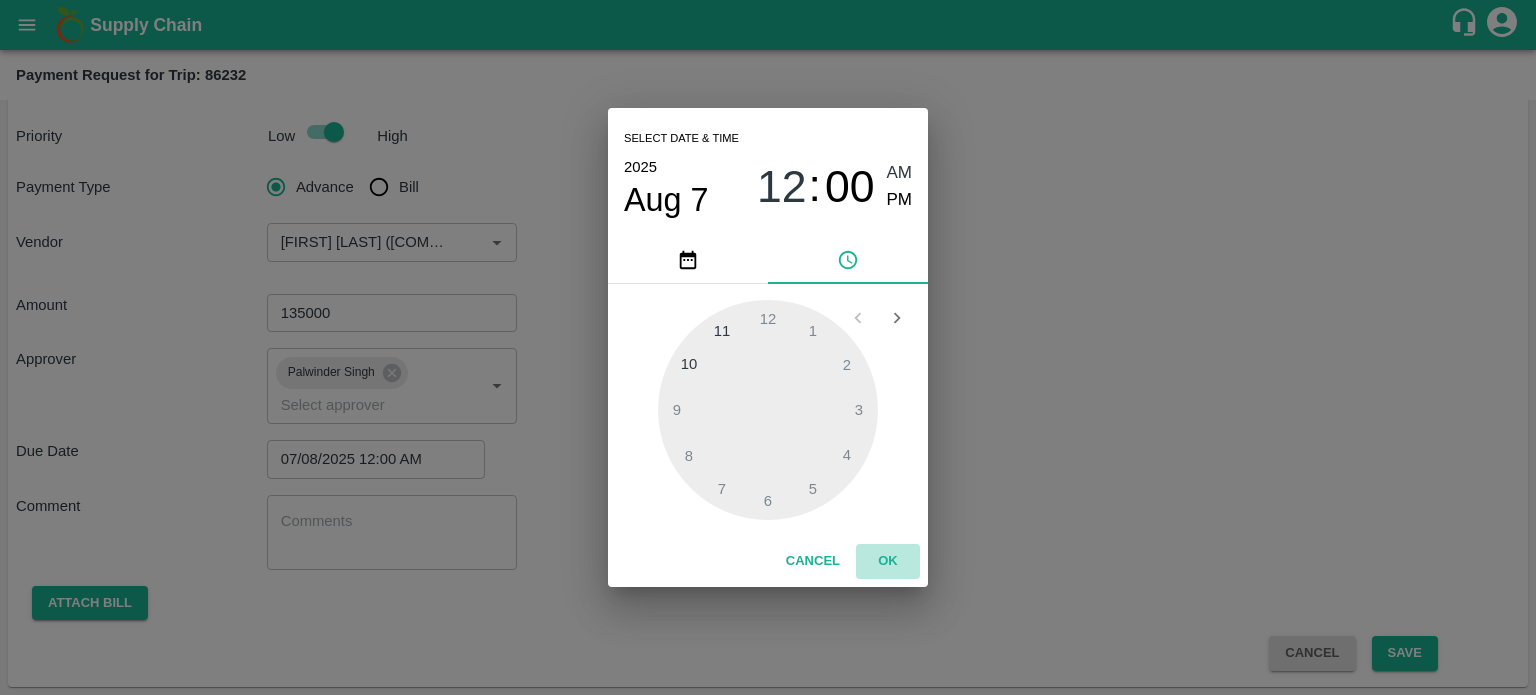 click on "OK" at bounding box center [888, 561] 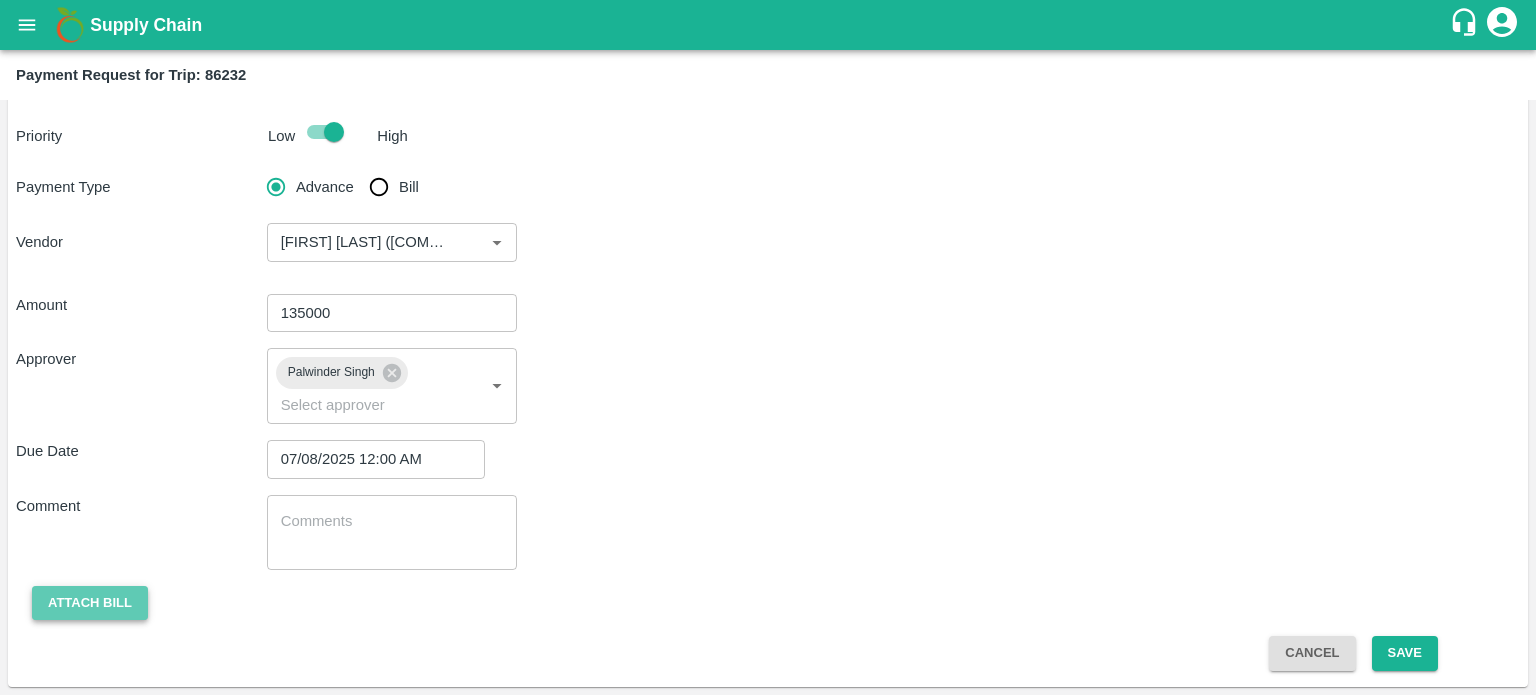 click on "Attach bill" at bounding box center [90, 603] 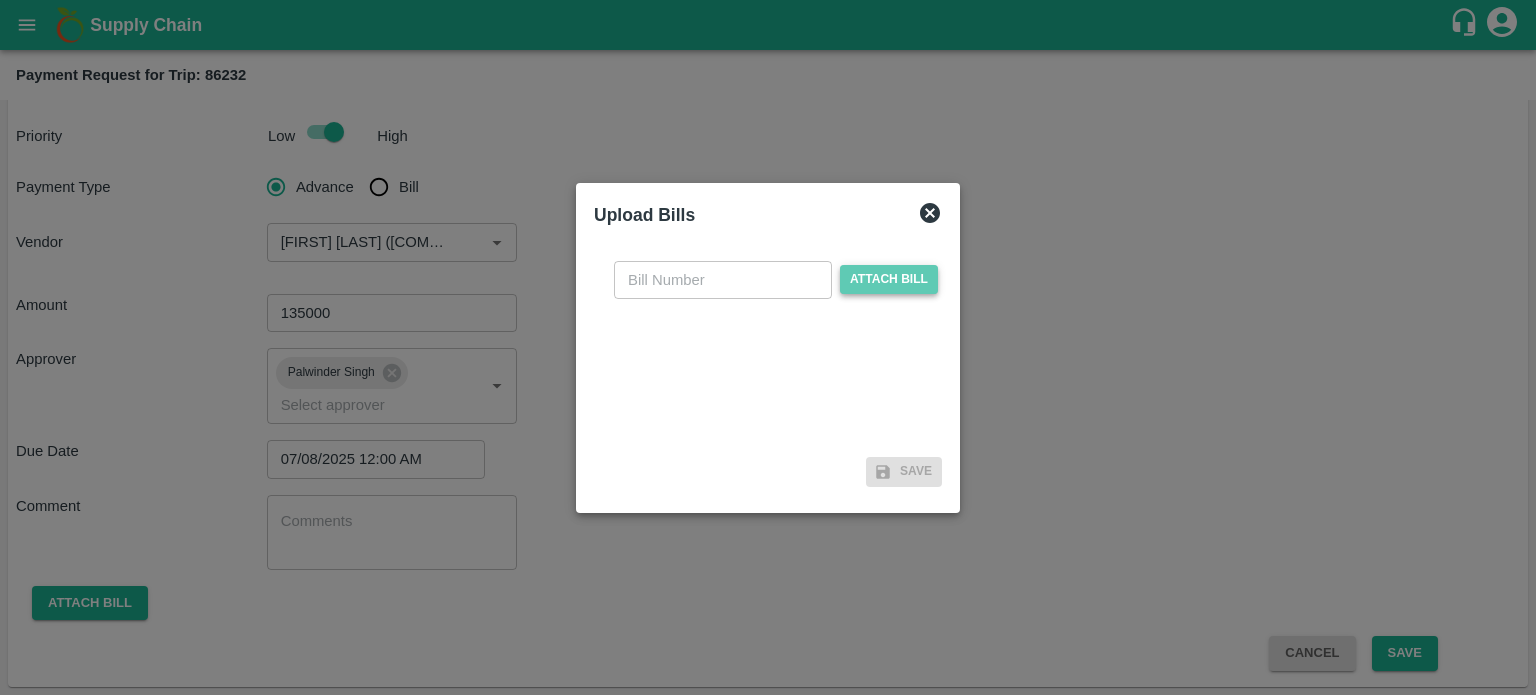 click on "Attach bill" at bounding box center [889, 279] 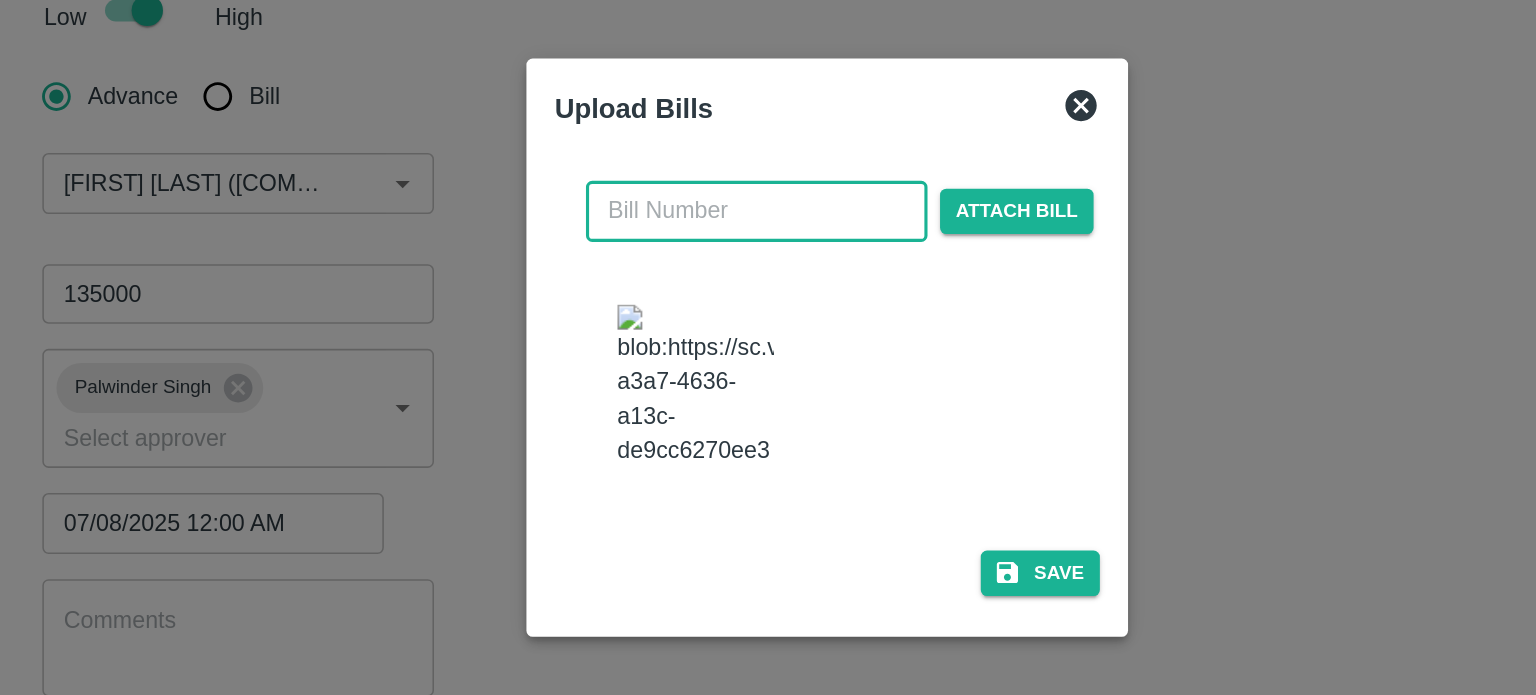 click at bounding box center (723, 260) 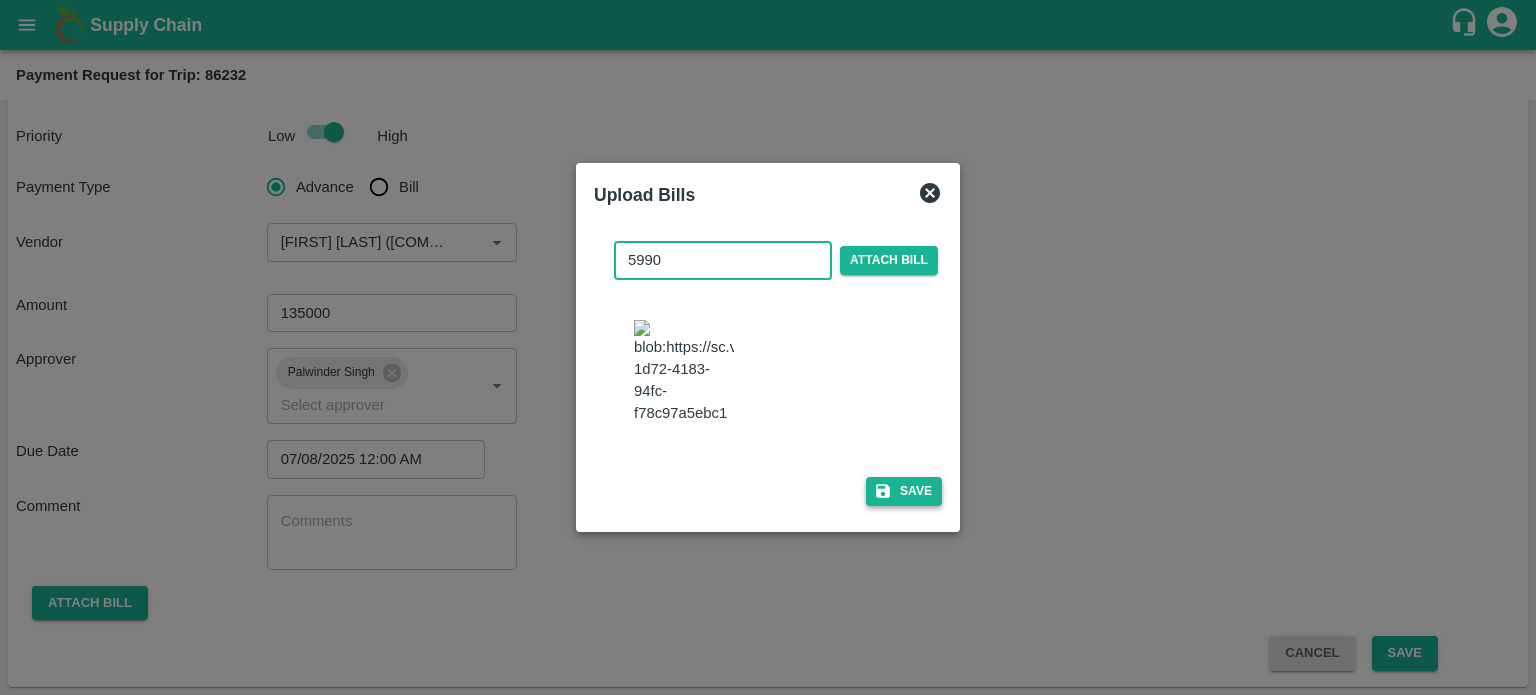 type on "5990" 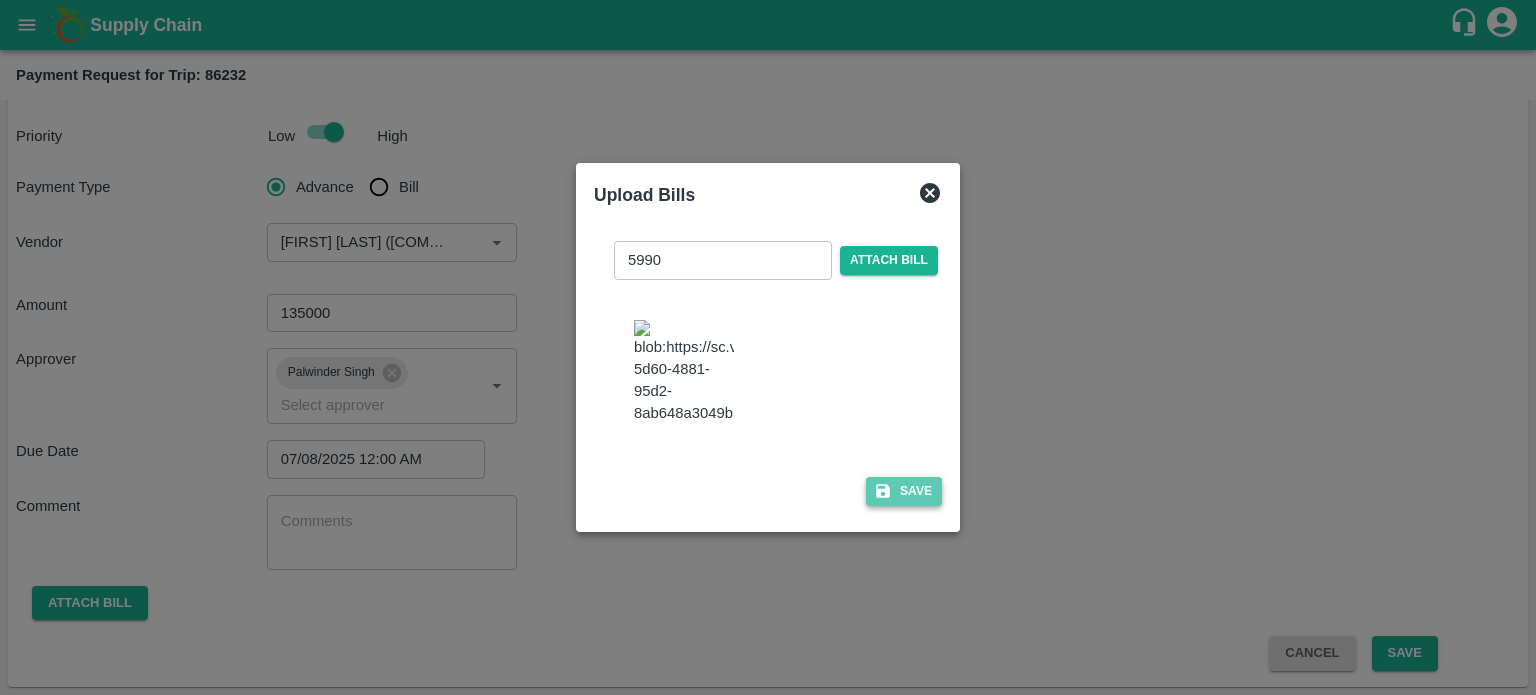 click on "Save" at bounding box center (904, 491) 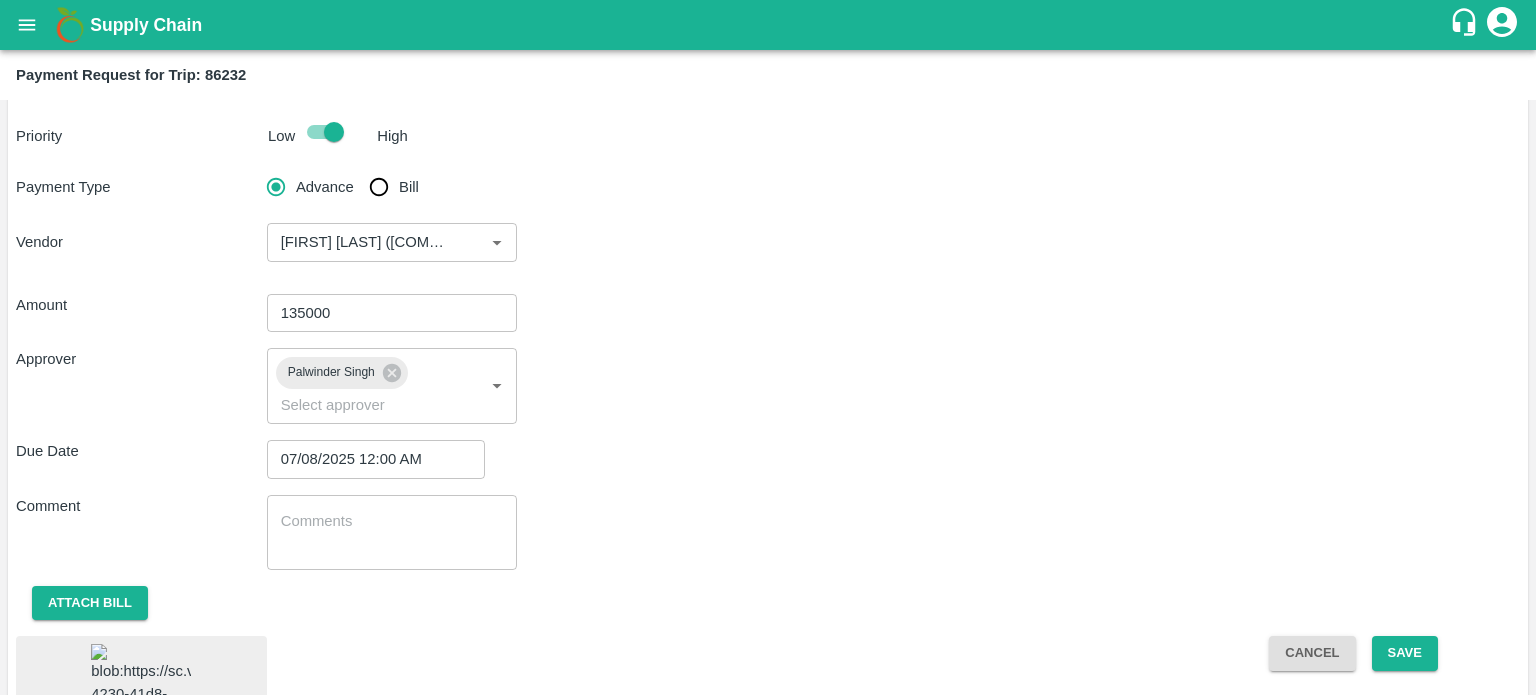 scroll, scrollTop: 106, scrollLeft: 0, axis: vertical 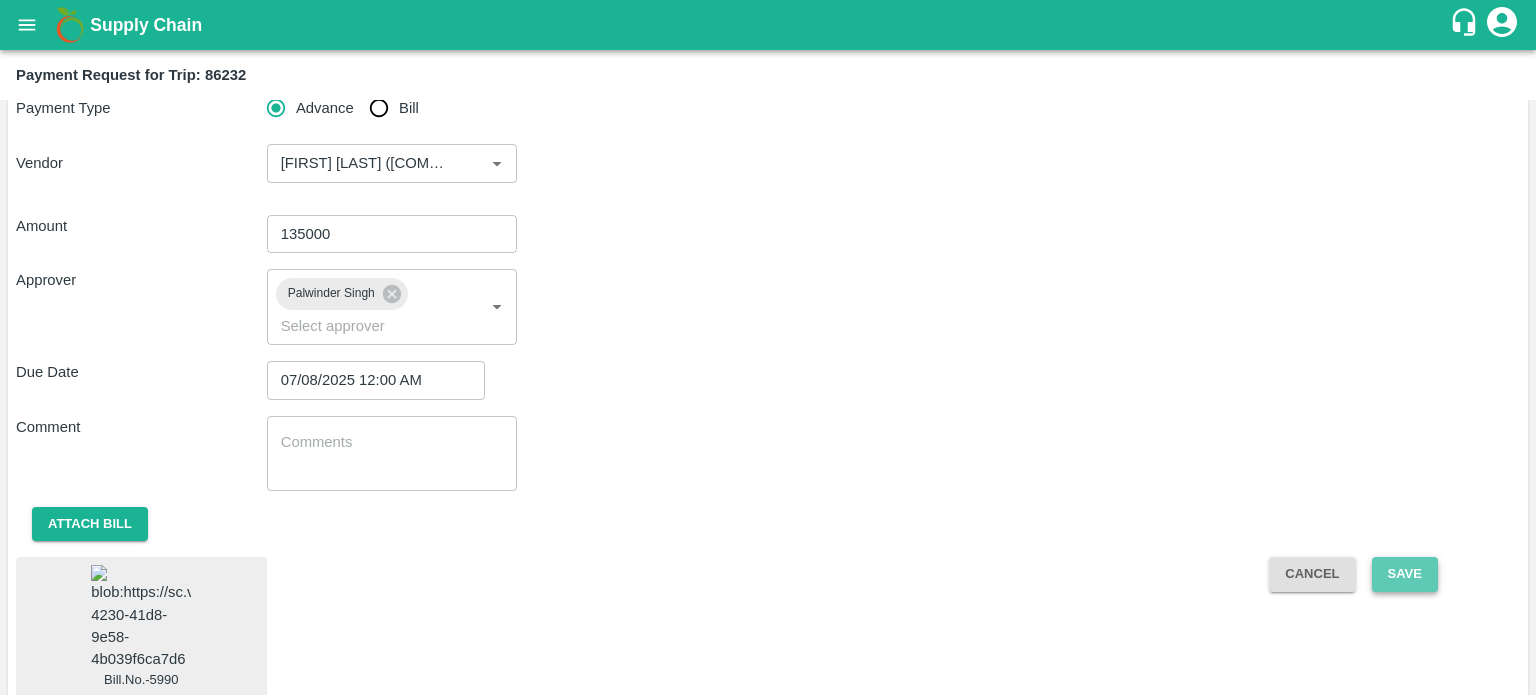 click on "Save" at bounding box center [1405, 574] 